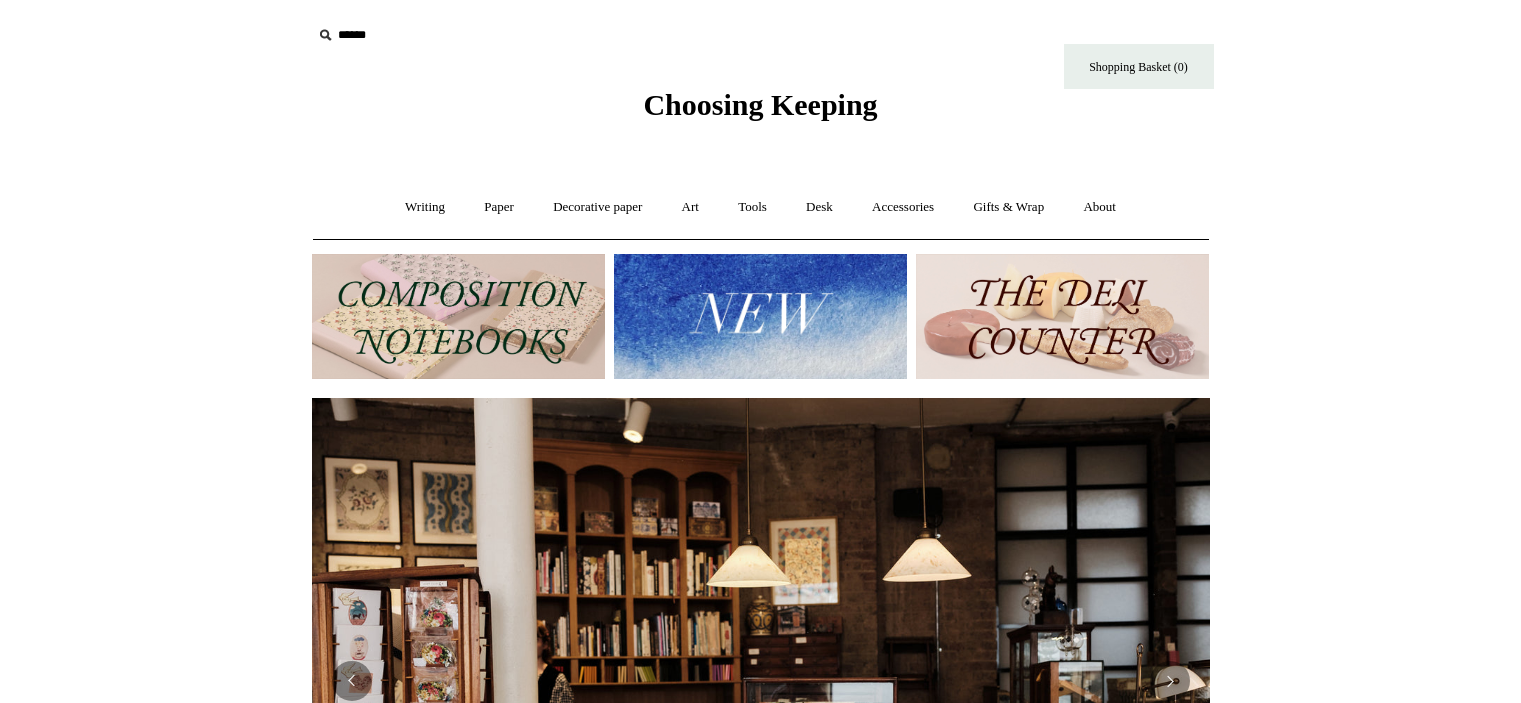 scroll, scrollTop: 0, scrollLeft: 0, axis: both 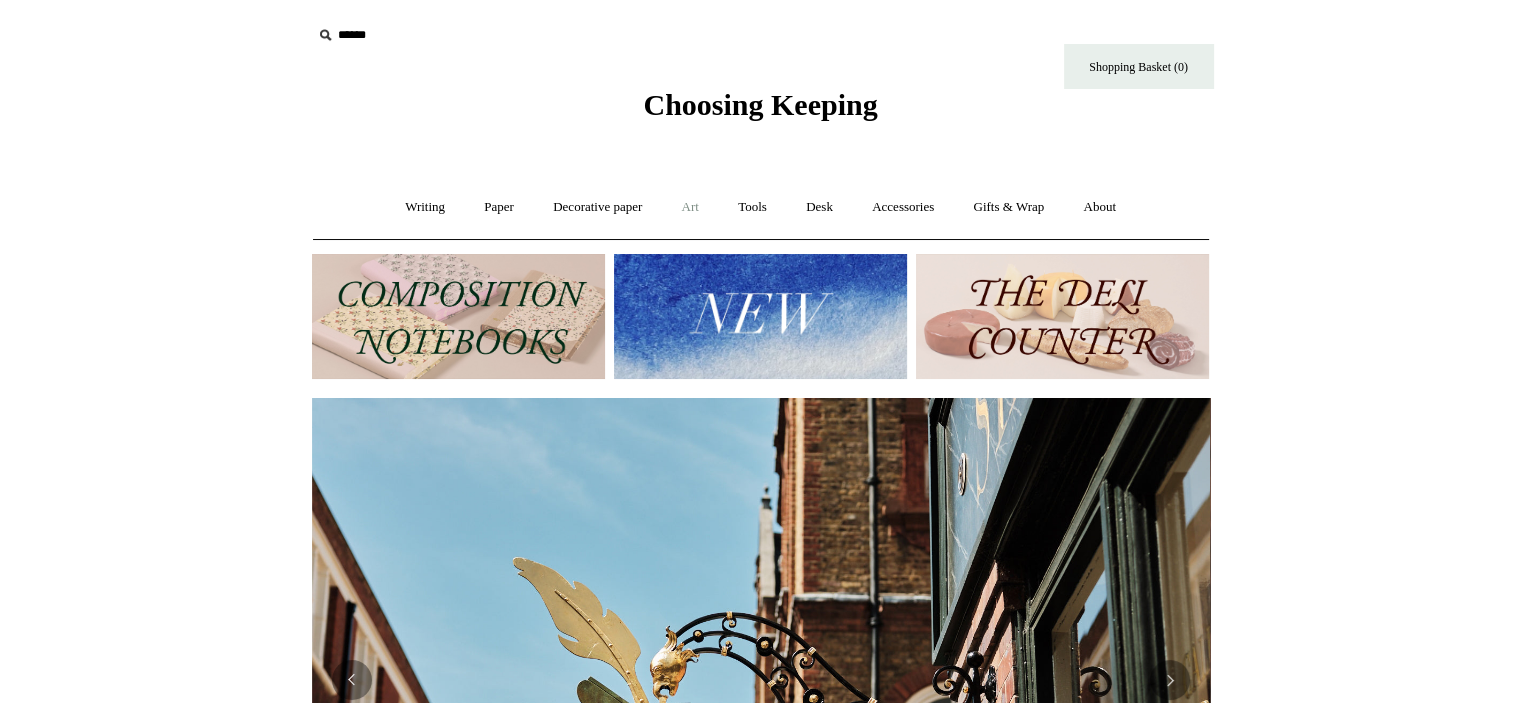 click on "Art +" at bounding box center [690, 207] 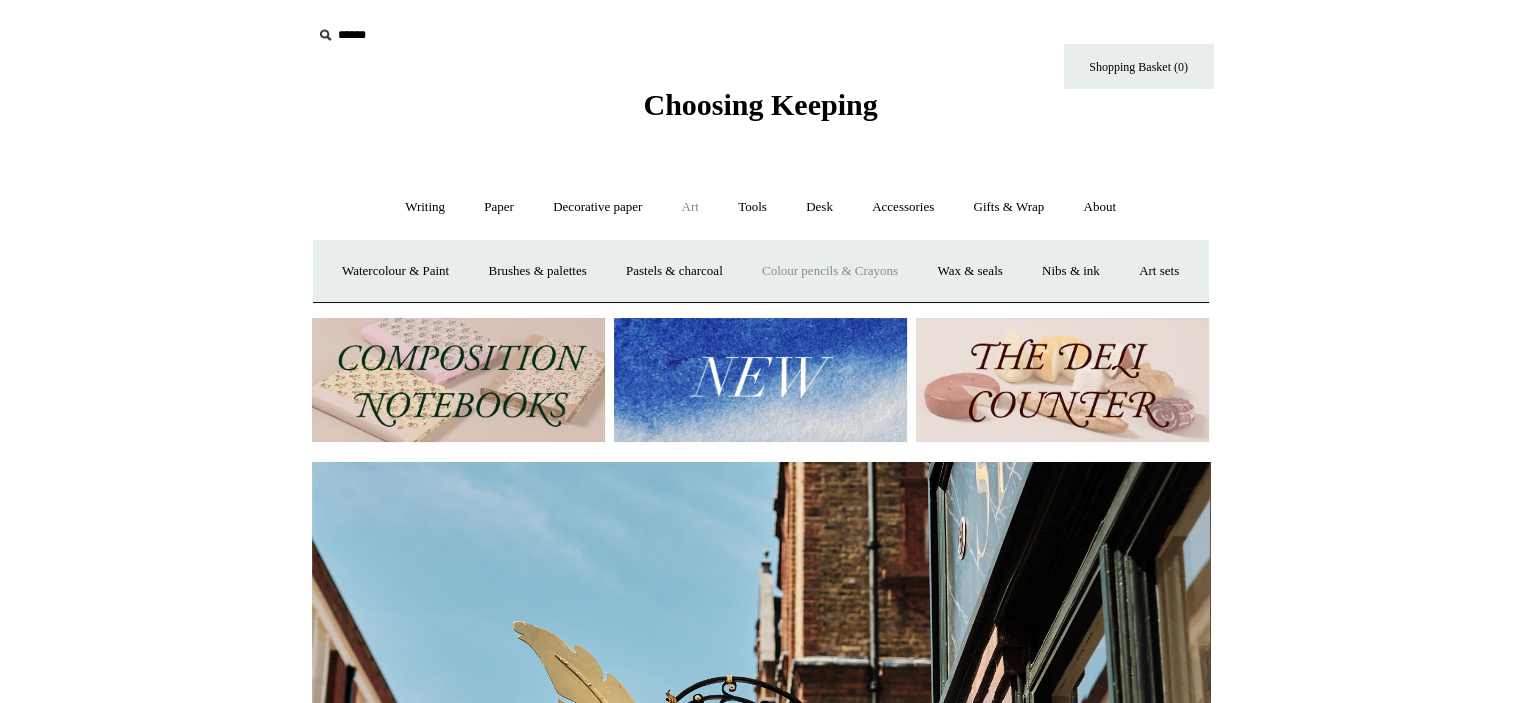 click on "Colour pencils & Crayons" at bounding box center [830, 271] 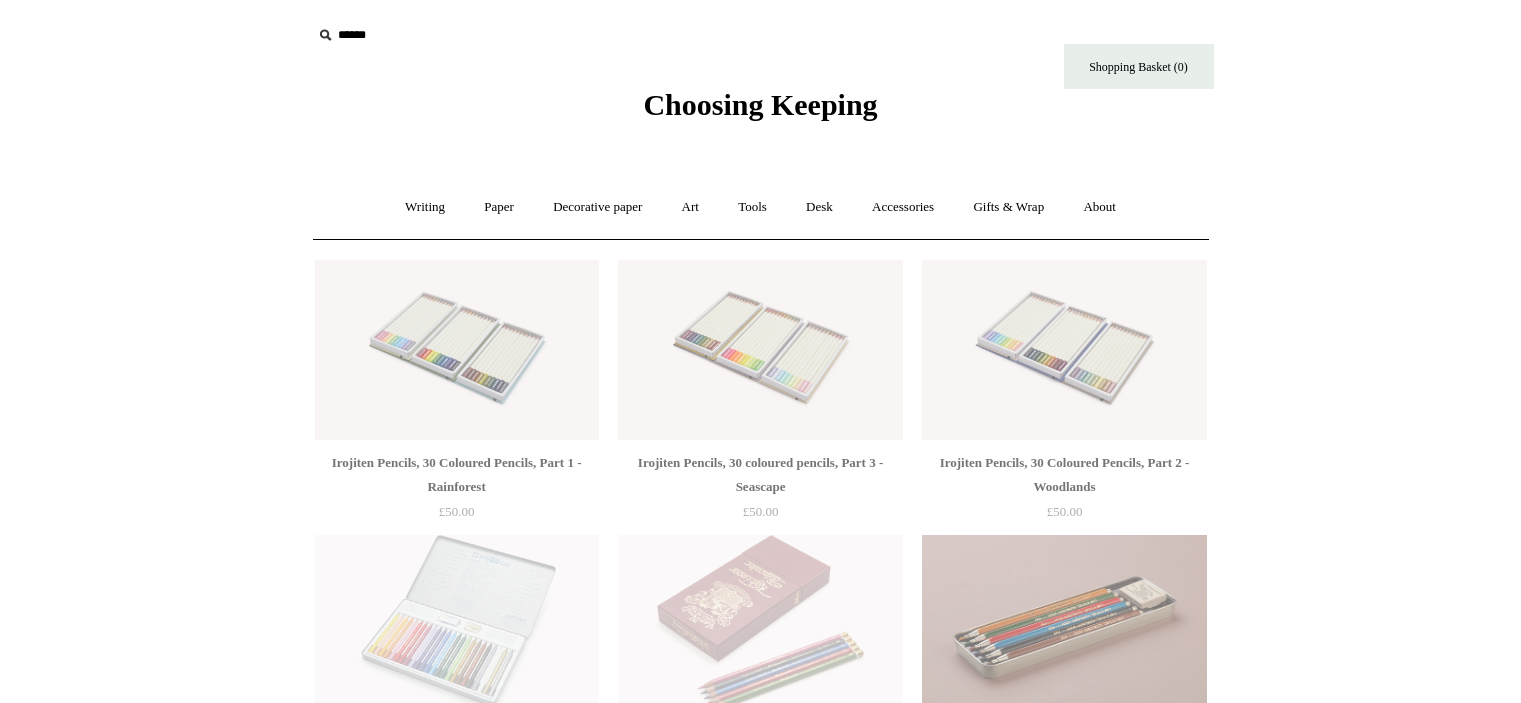 scroll, scrollTop: 0, scrollLeft: 0, axis: both 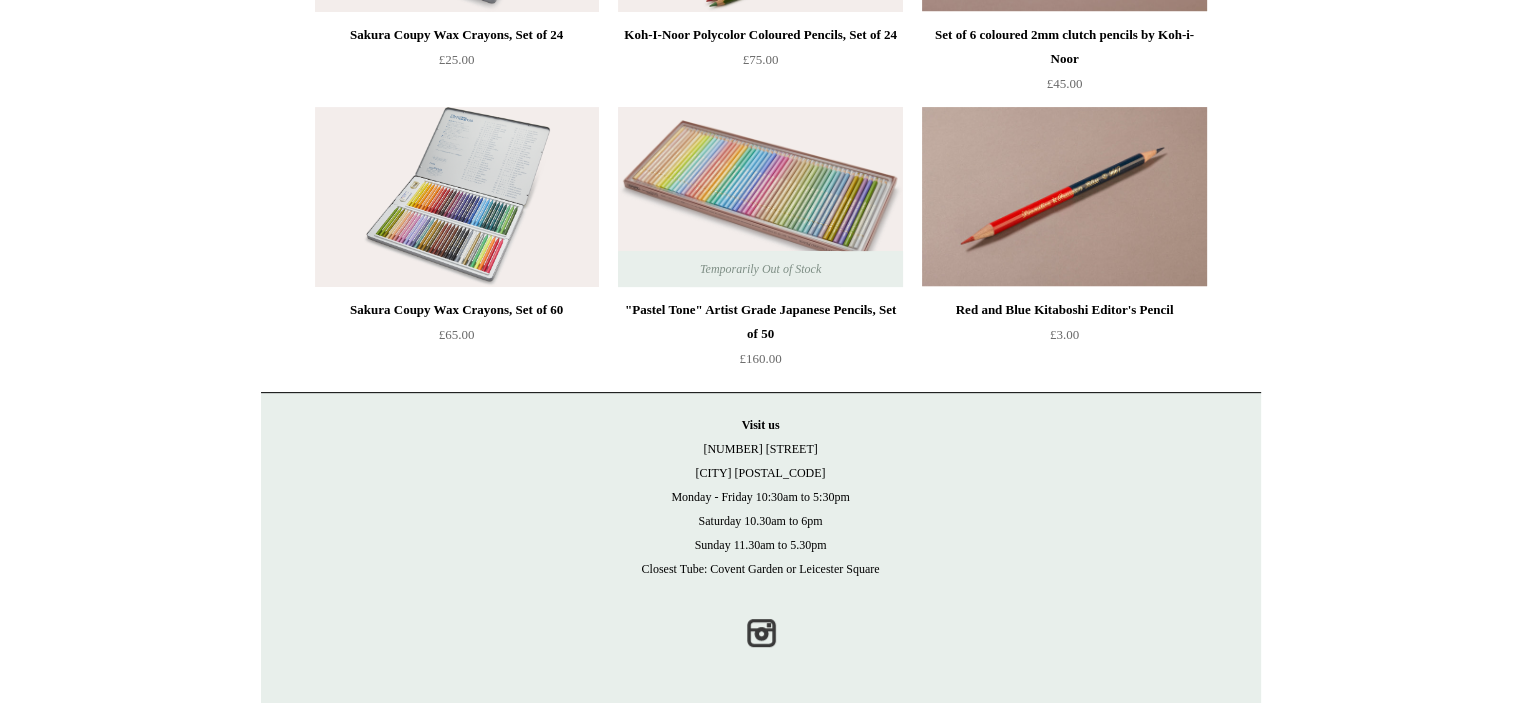 click at bounding box center [760, 197] 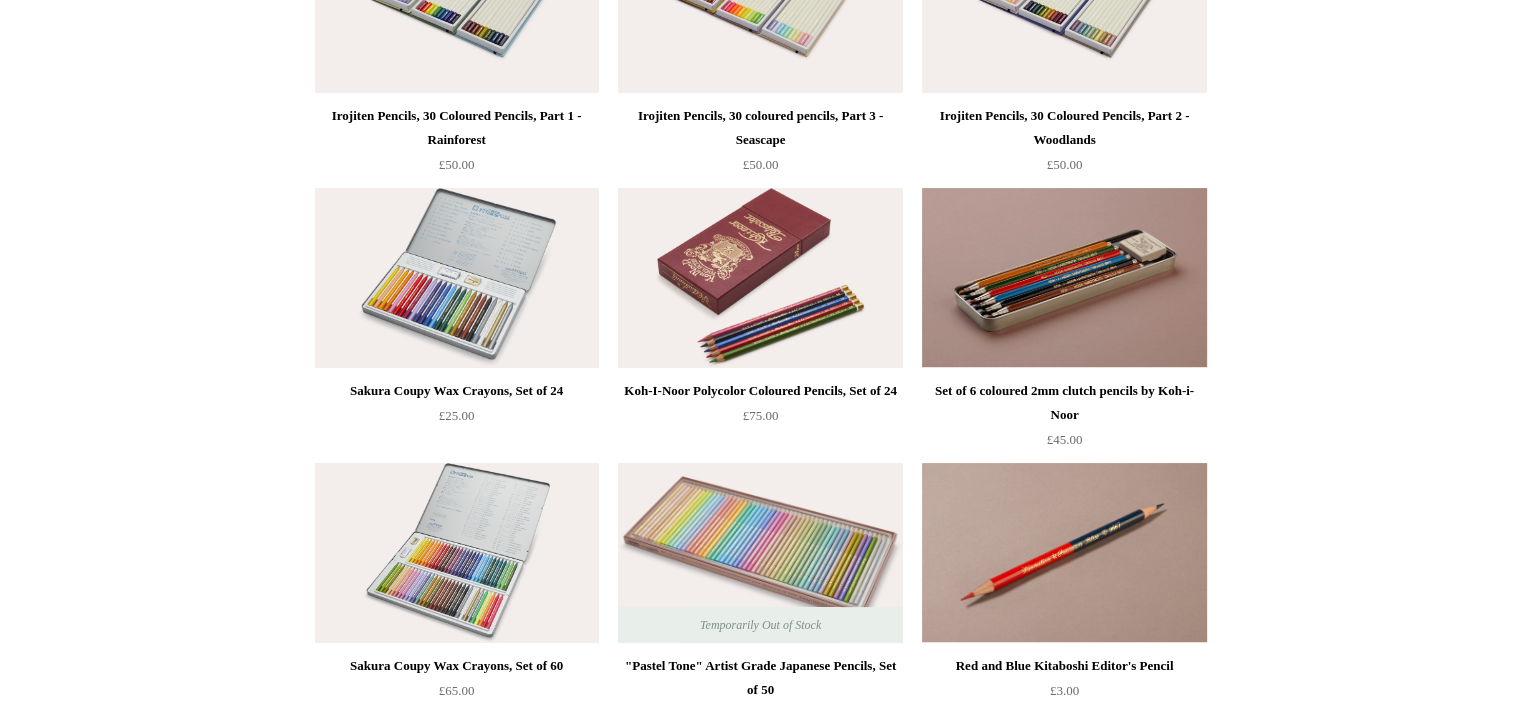 scroll, scrollTop: 345, scrollLeft: 0, axis: vertical 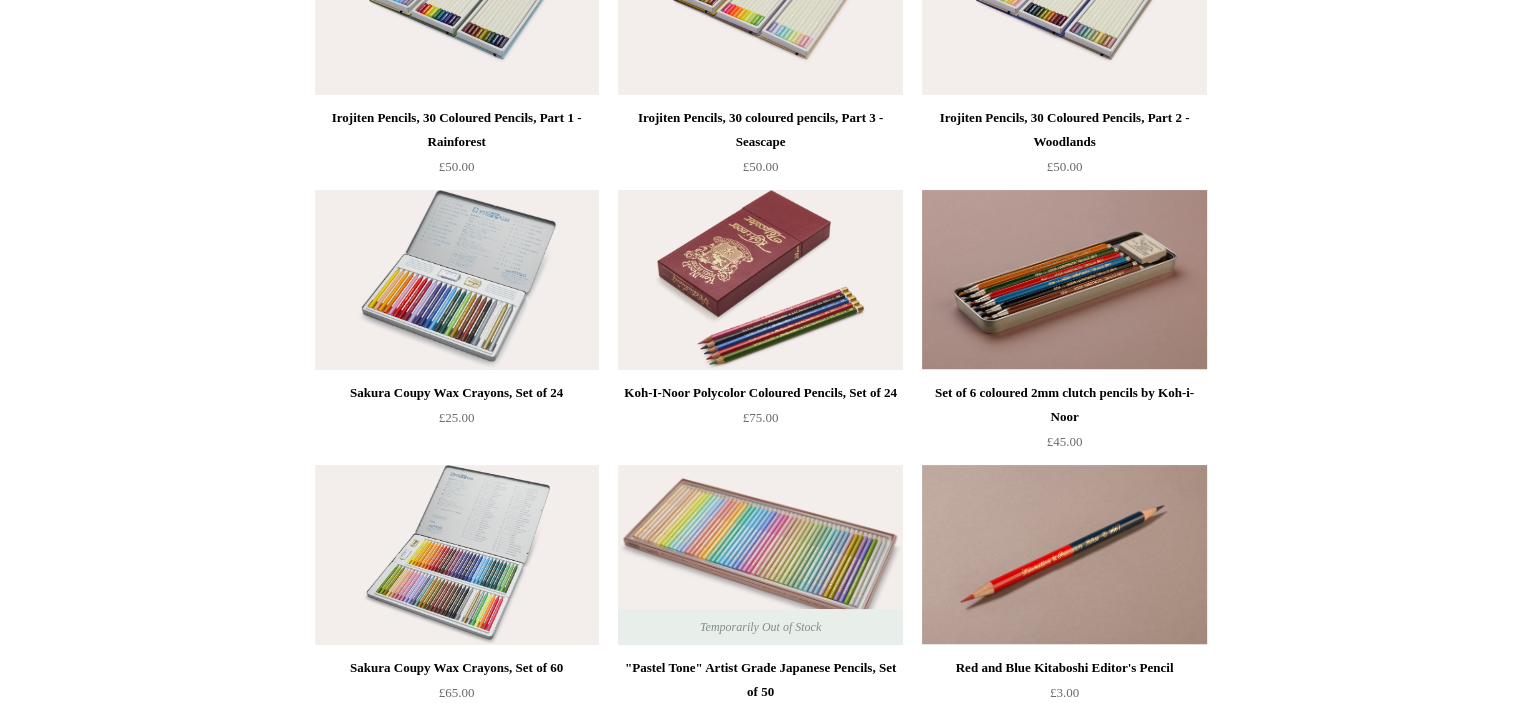 click at bounding box center [760, 280] 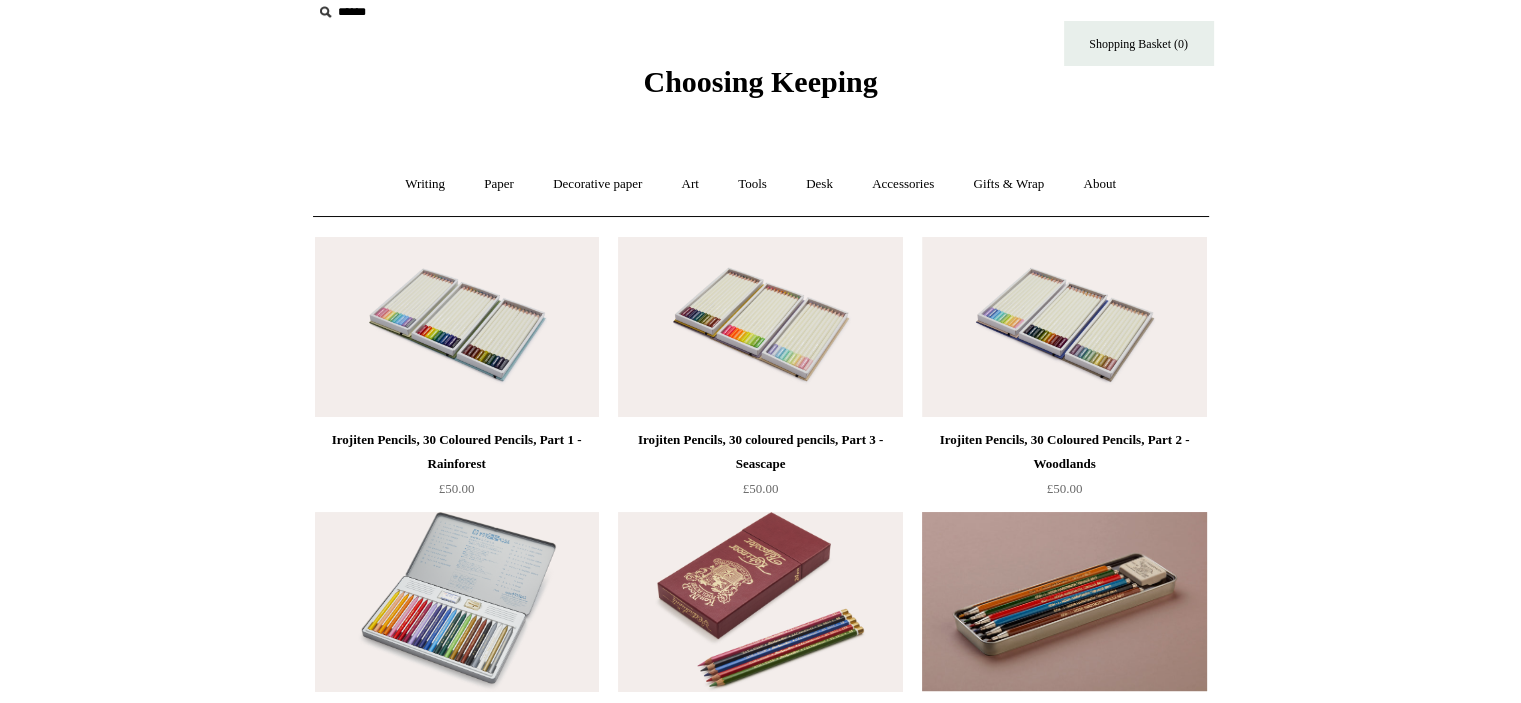 scroll, scrollTop: 0, scrollLeft: 0, axis: both 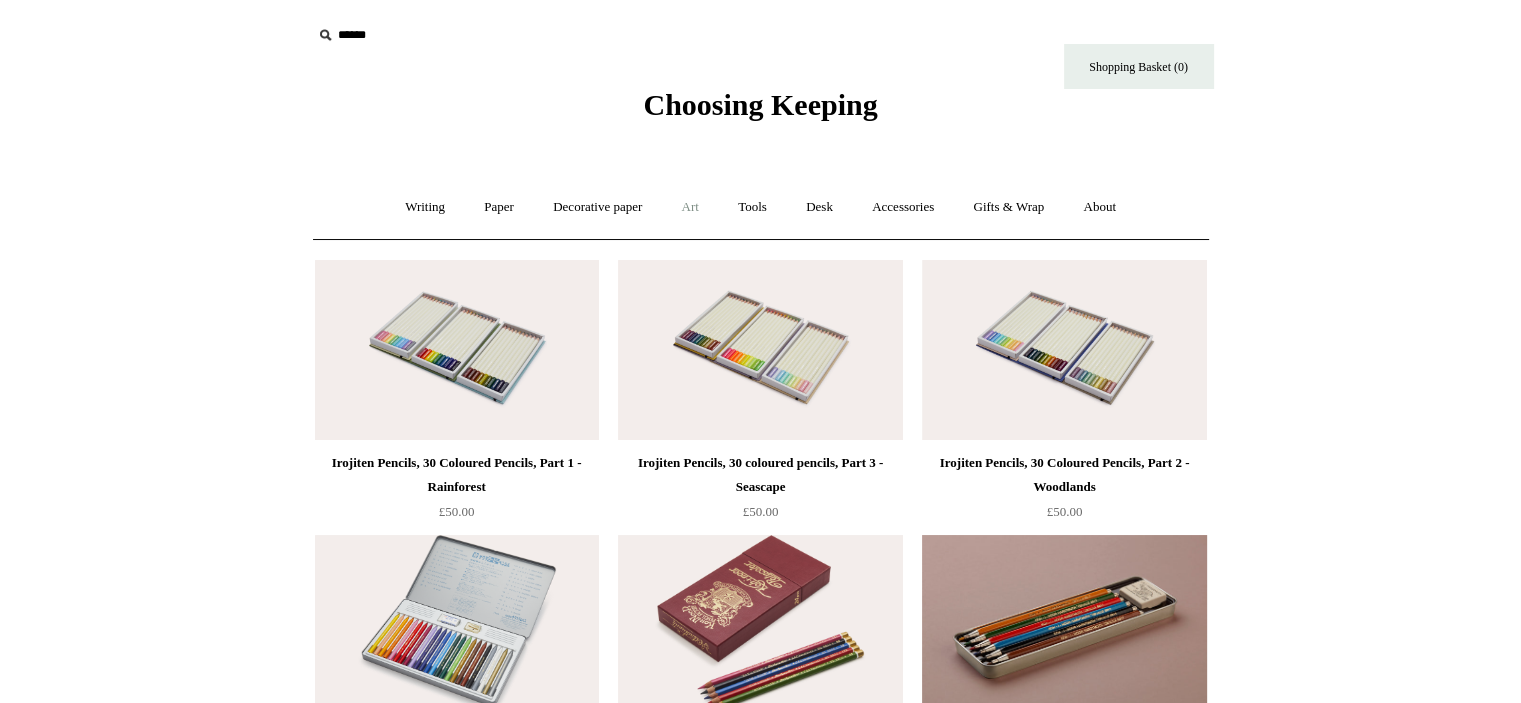 click on "Art +" at bounding box center [690, 207] 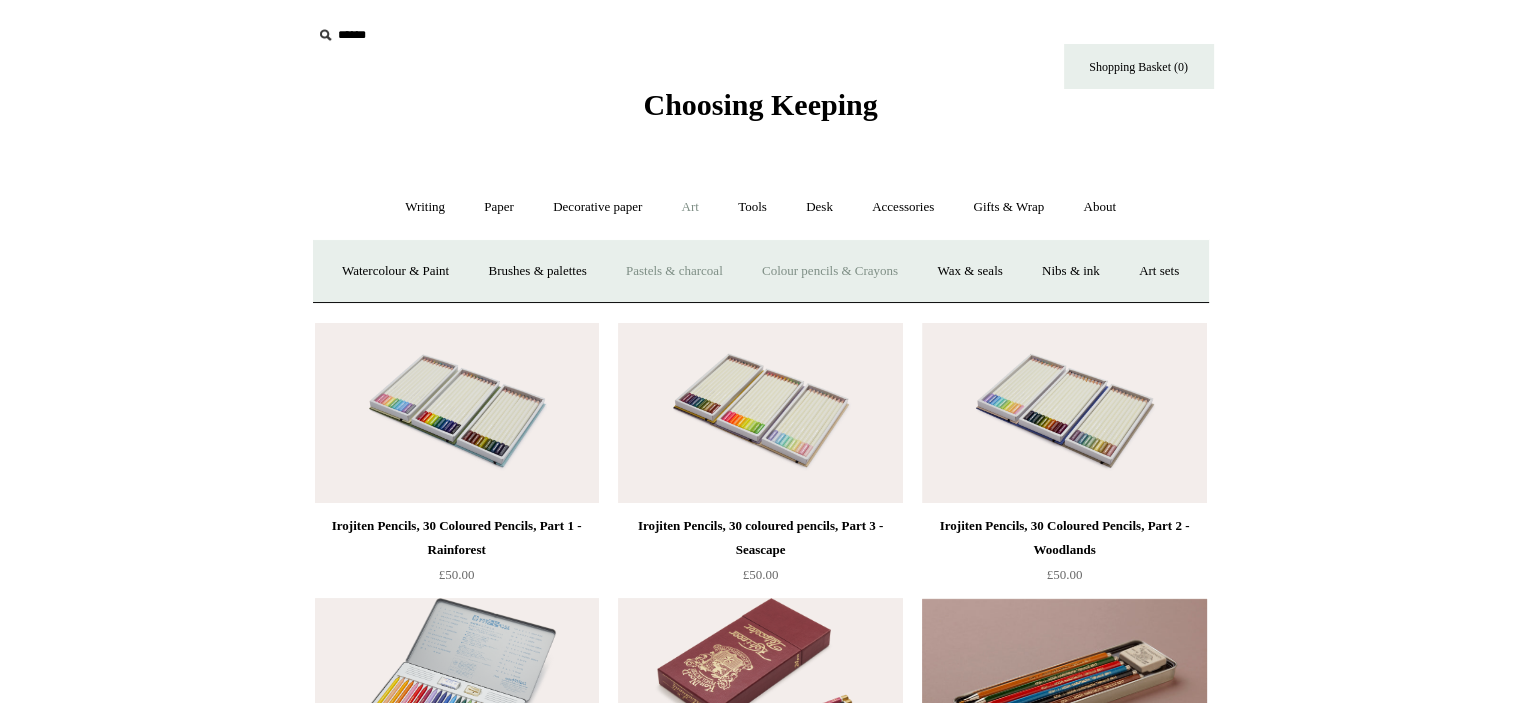 click on "Pastels & charcoal" at bounding box center (674, 271) 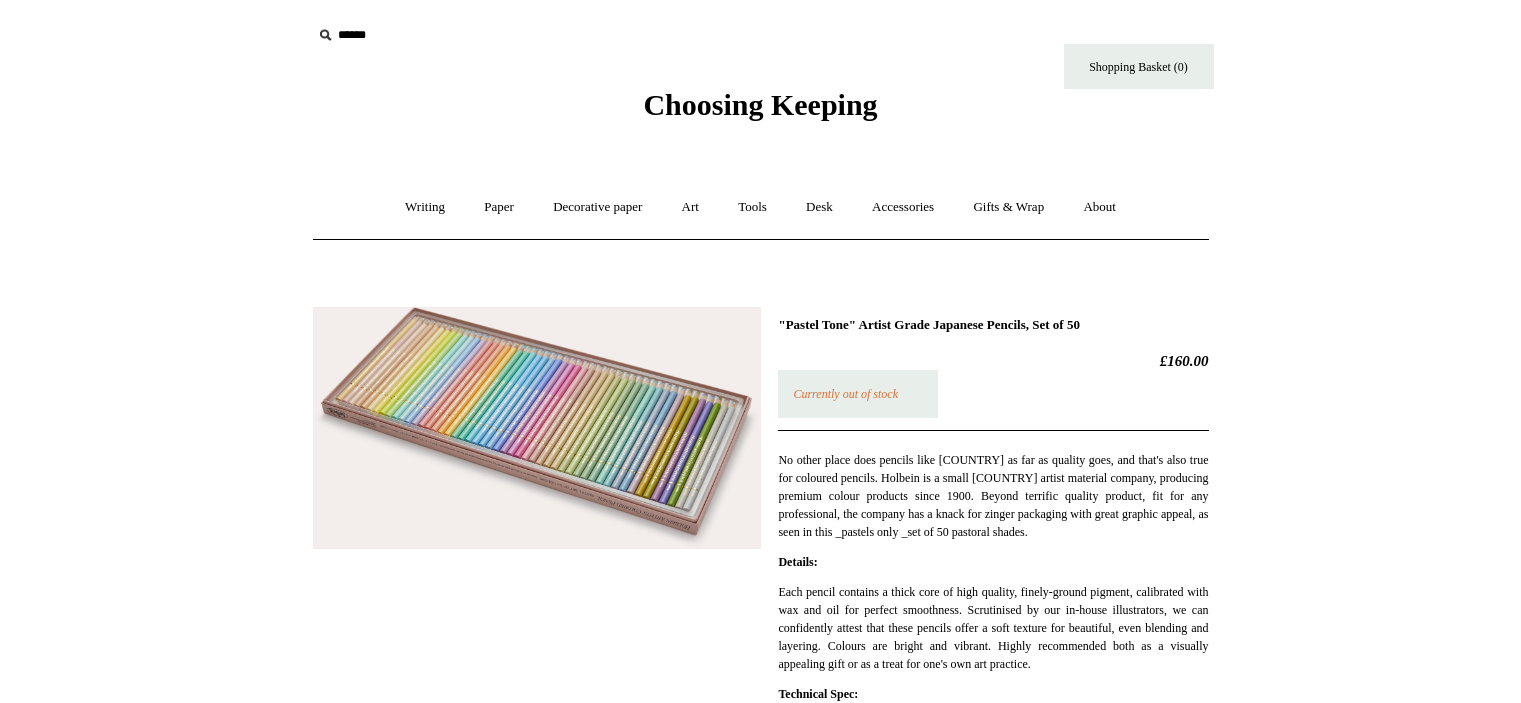 scroll, scrollTop: 0, scrollLeft: 0, axis: both 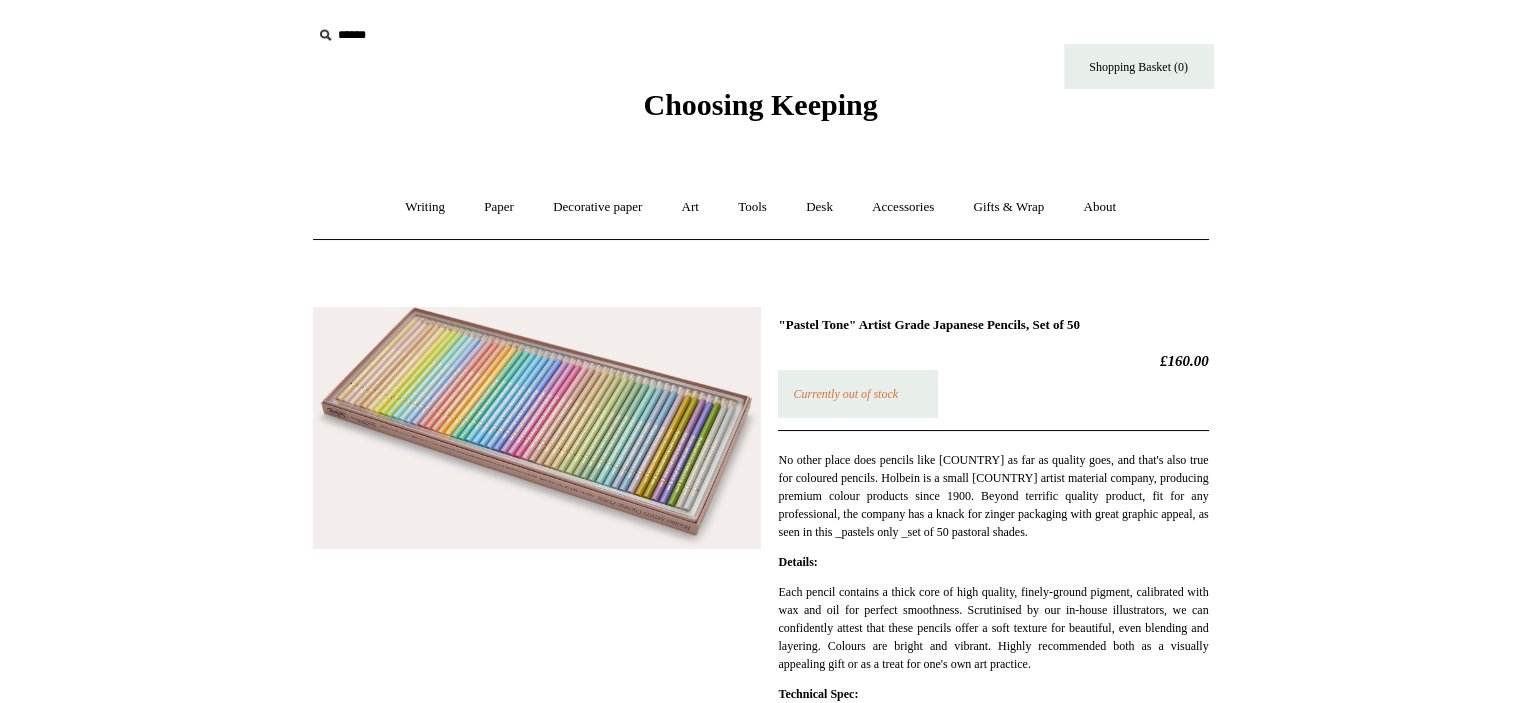 click at bounding box center [537, 428] 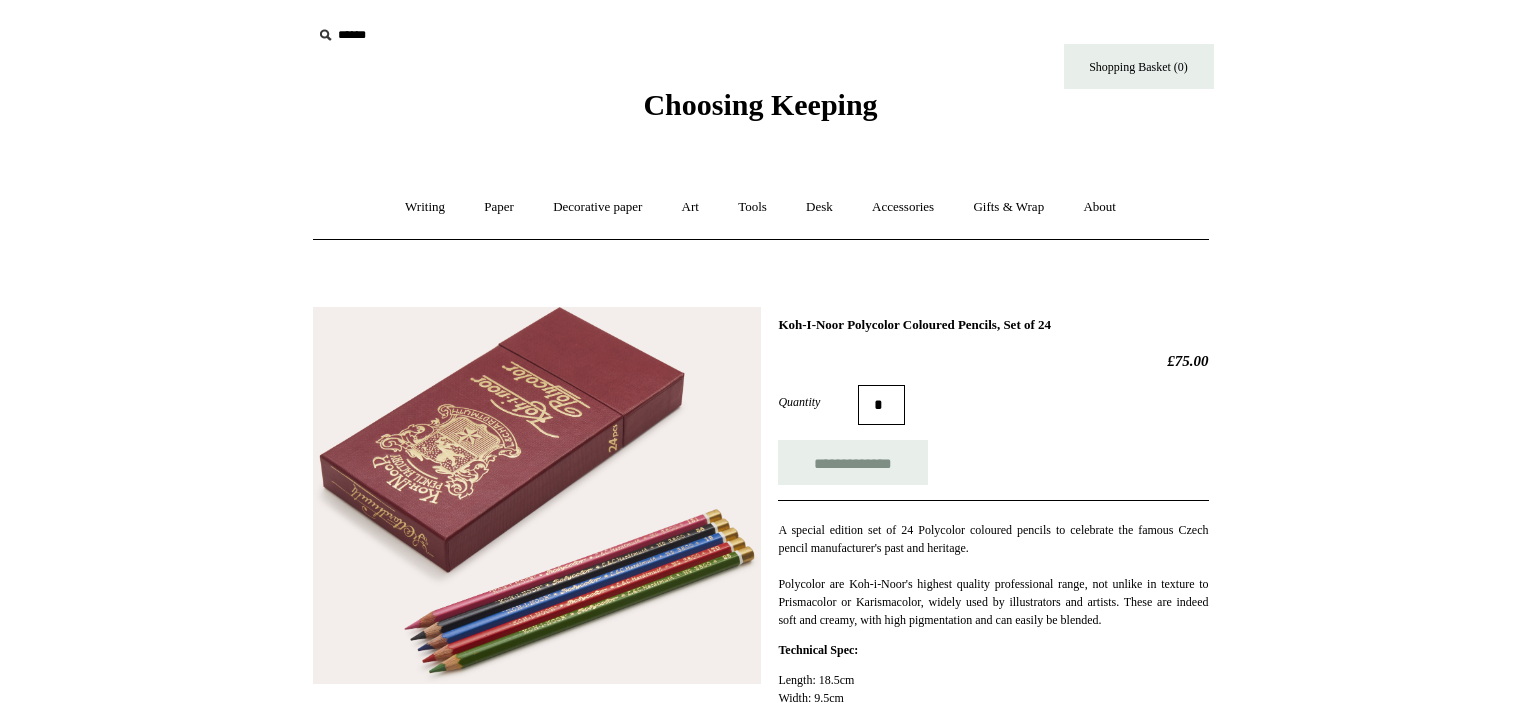 scroll, scrollTop: 0, scrollLeft: 0, axis: both 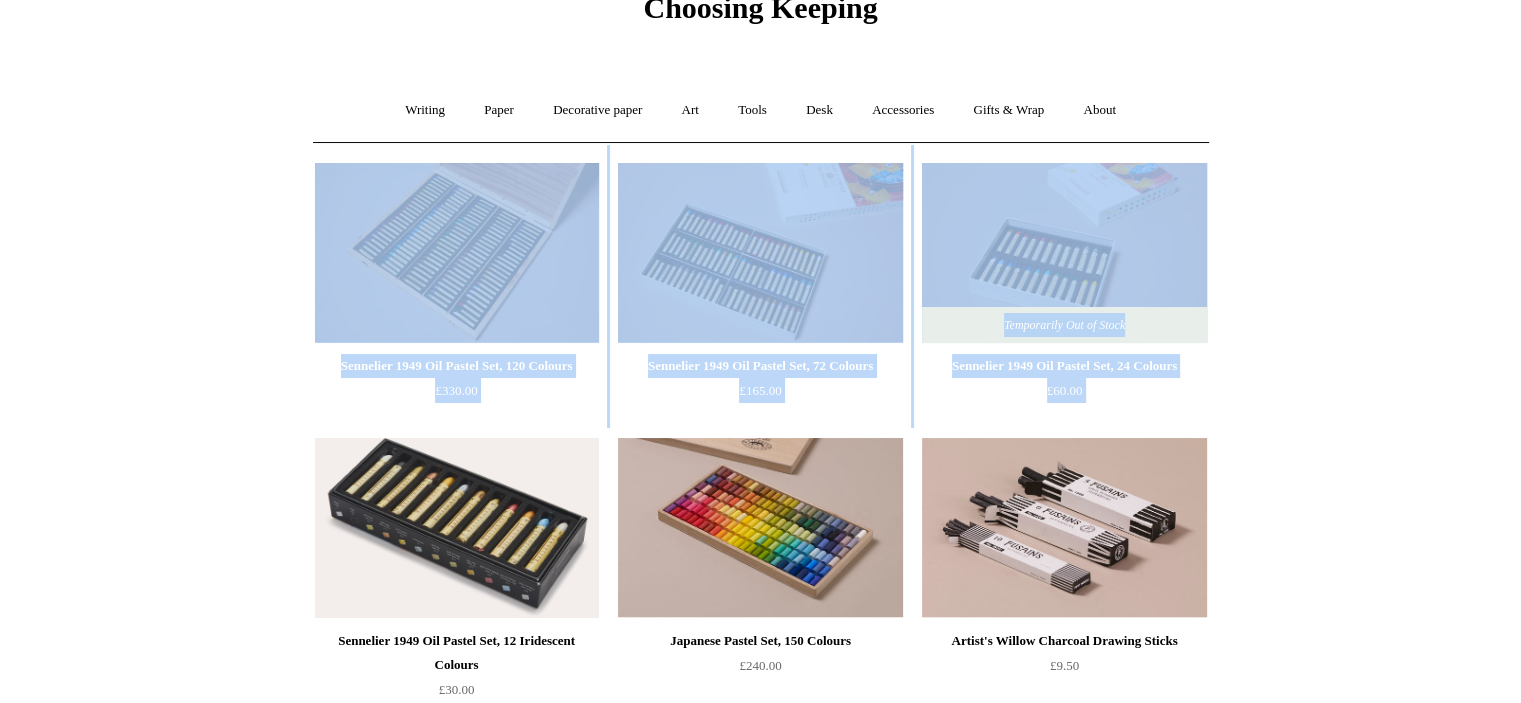 drag, startPoint x: 1519, startPoint y: 129, endPoint x: 1512, endPoint y: 160, distance: 31.780497 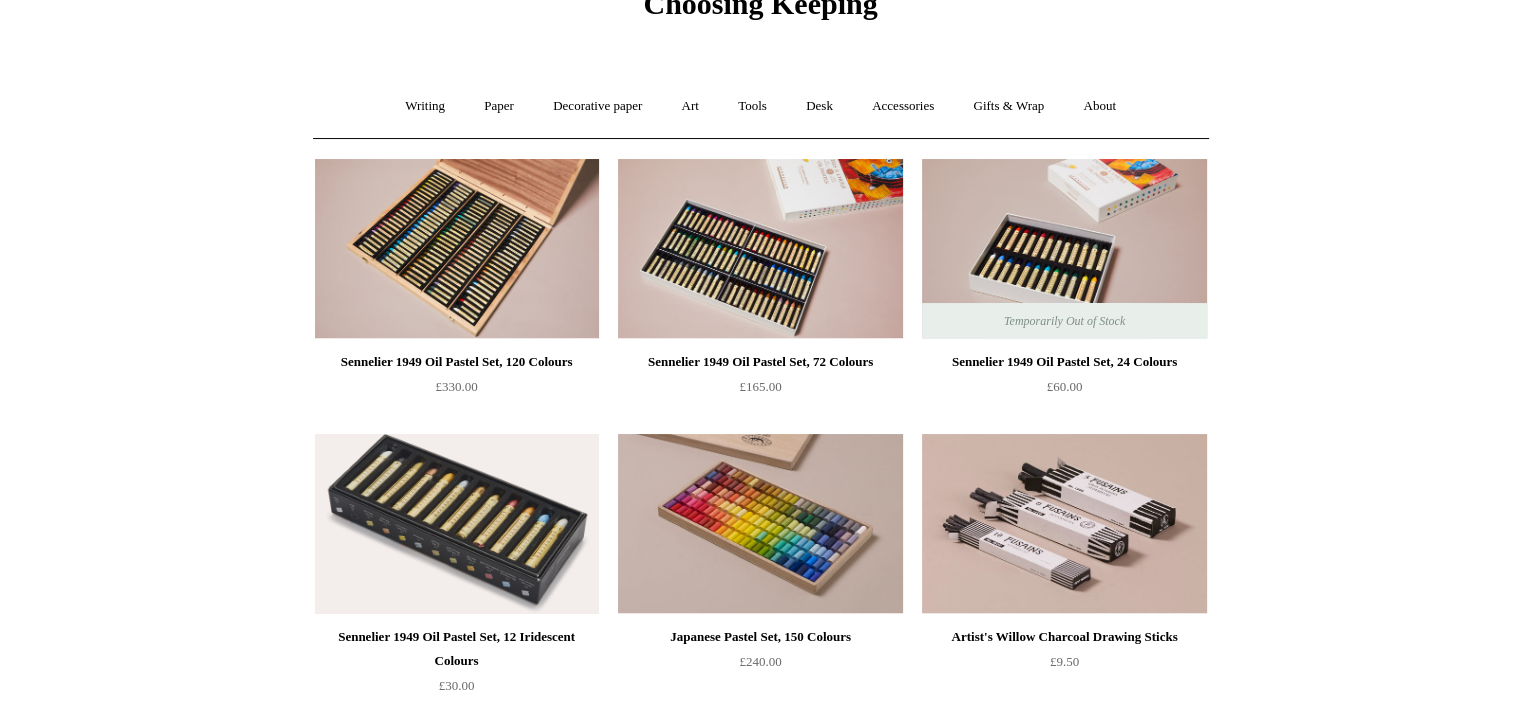 scroll, scrollTop: 0, scrollLeft: 0, axis: both 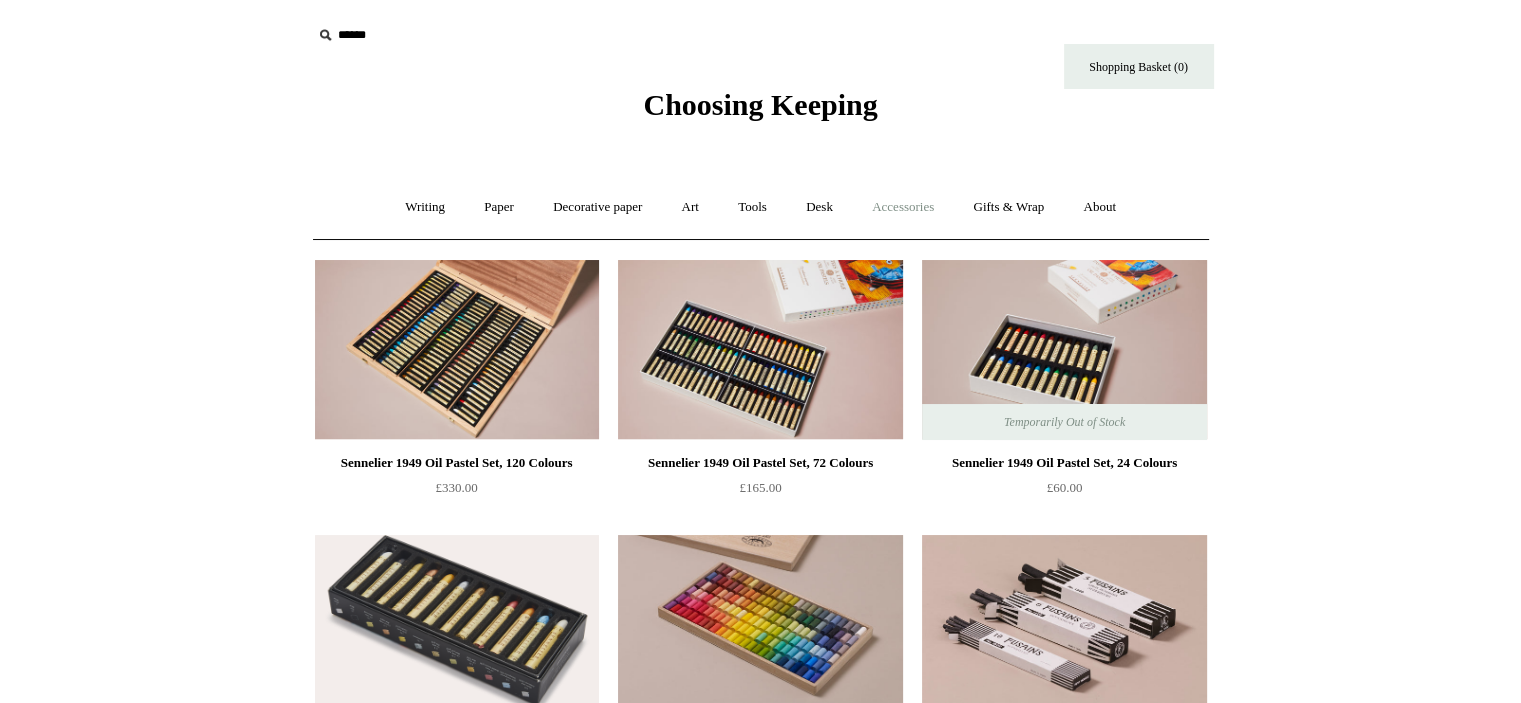 click on "Accessories +" at bounding box center [903, 207] 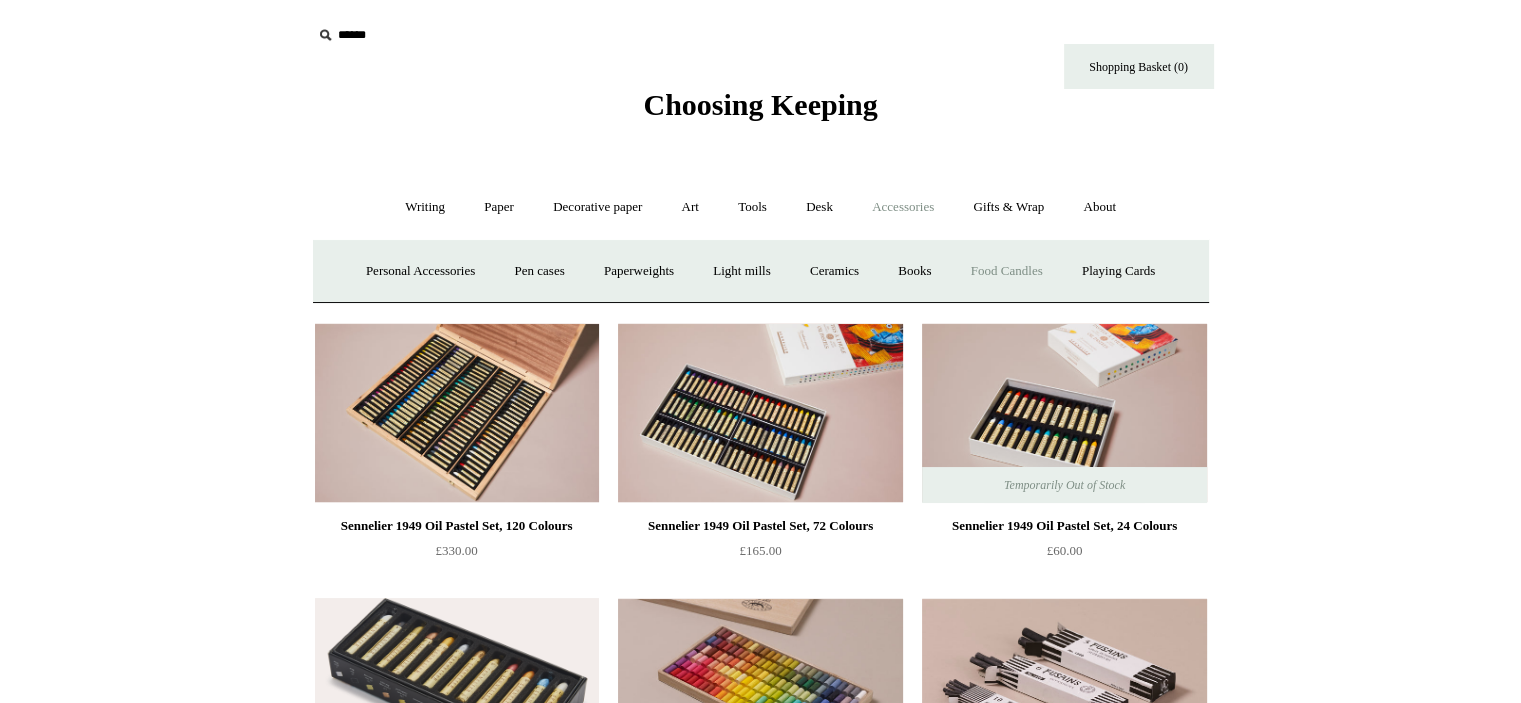 click on "Food Candles" at bounding box center (1007, 271) 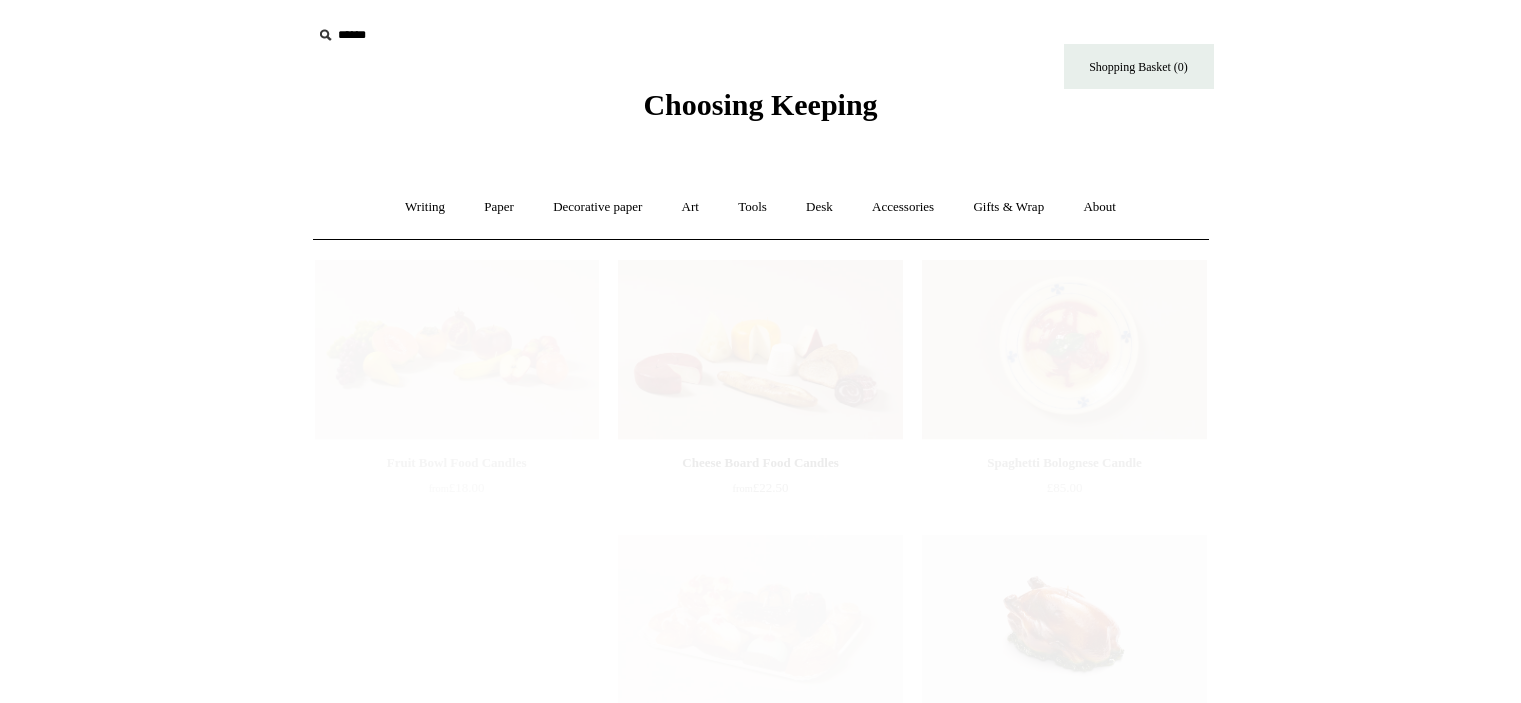 scroll, scrollTop: 0, scrollLeft: 0, axis: both 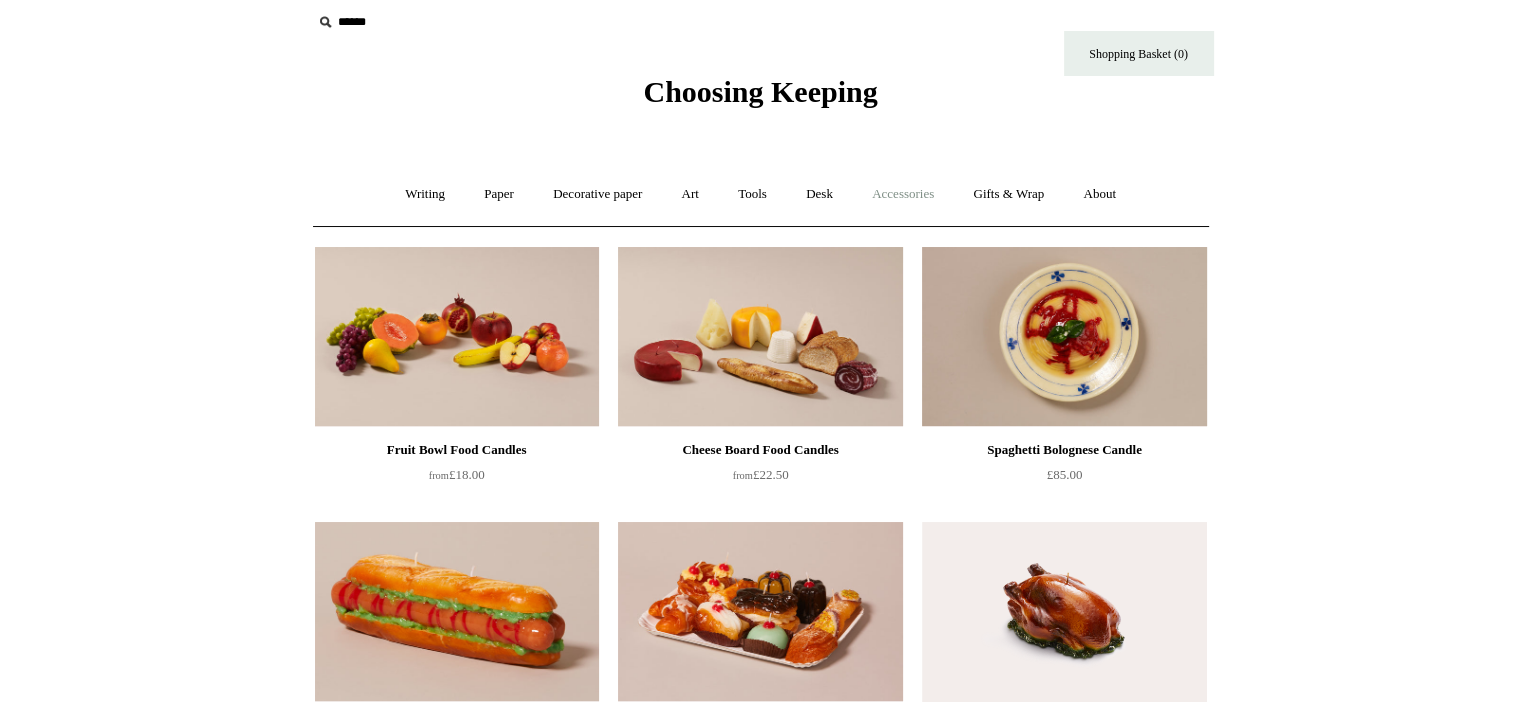 click on "Accessories +" at bounding box center [903, 194] 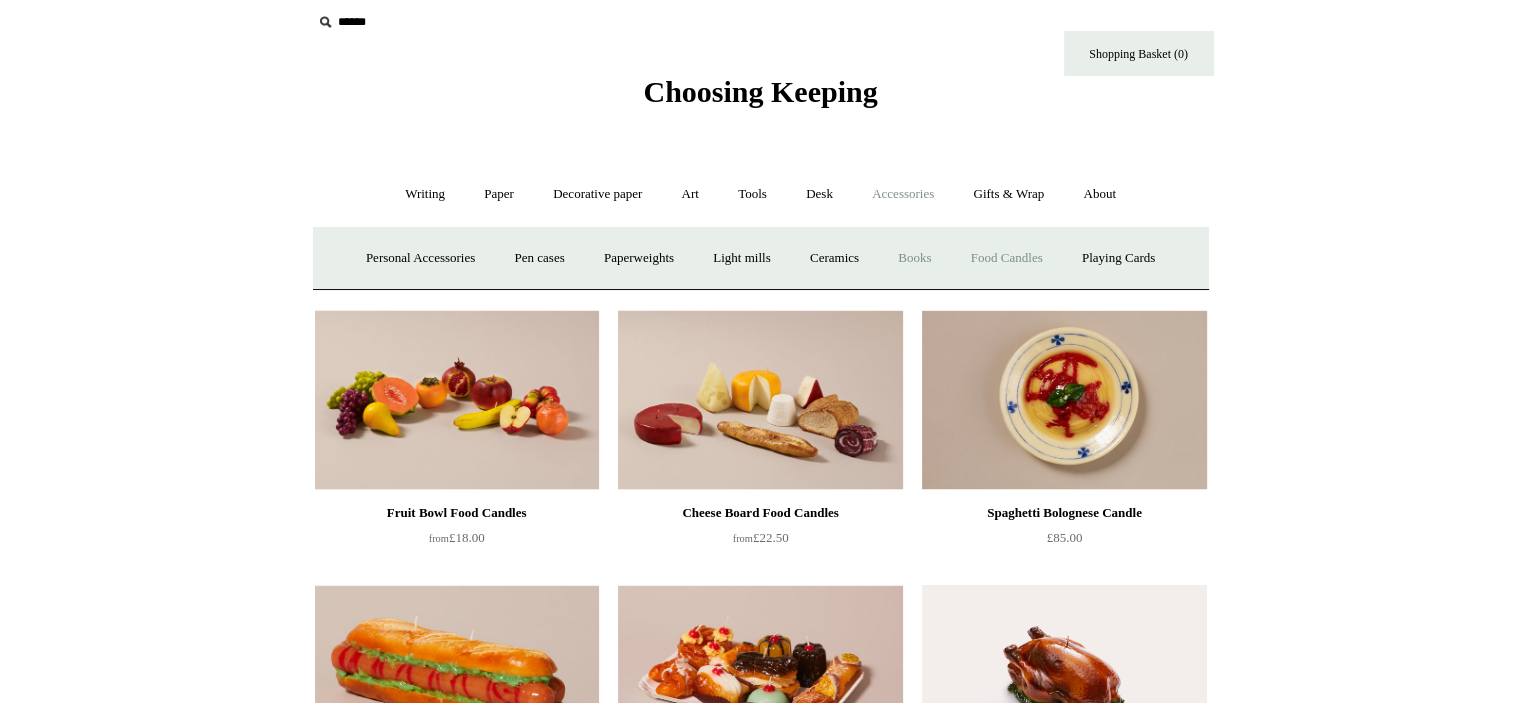 click on "Books" at bounding box center (914, 258) 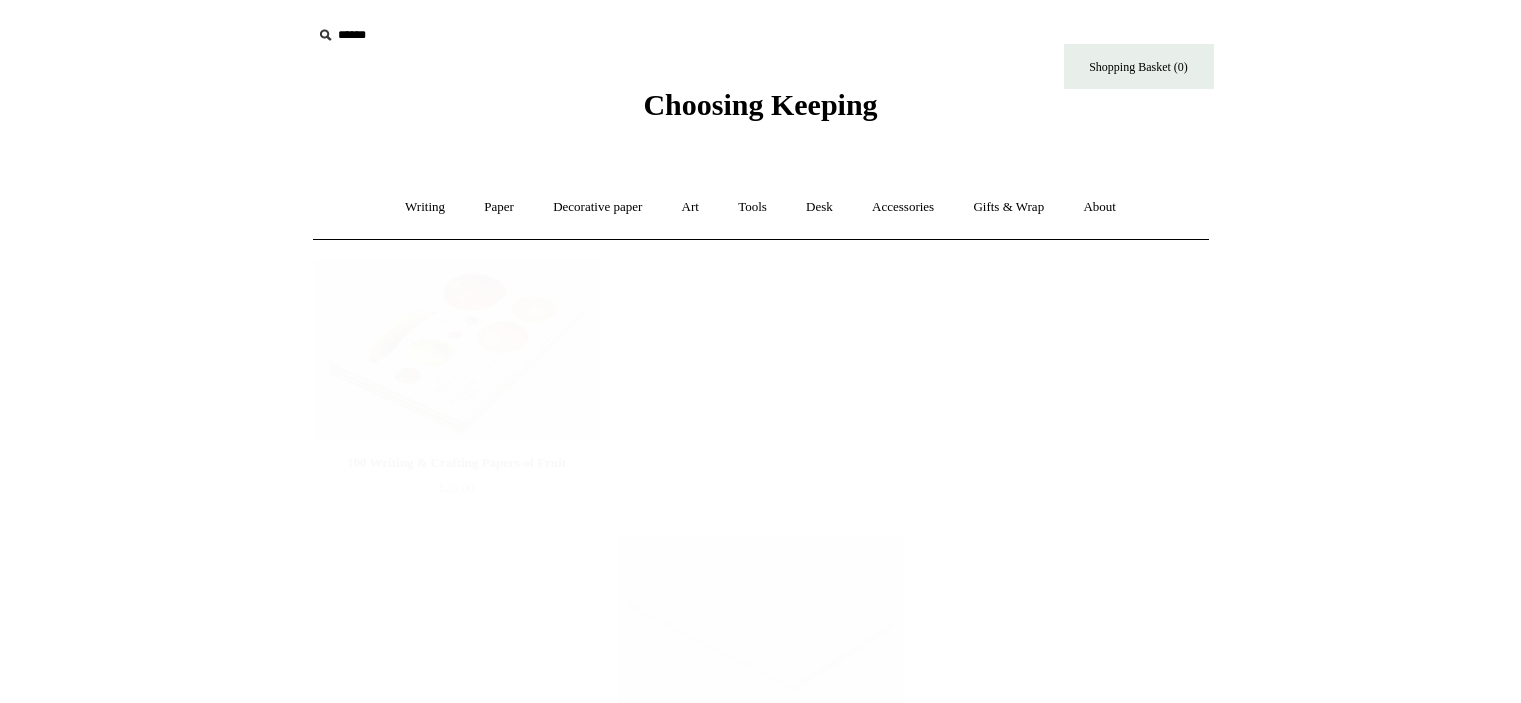 scroll, scrollTop: 0, scrollLeft: 0, axis: both 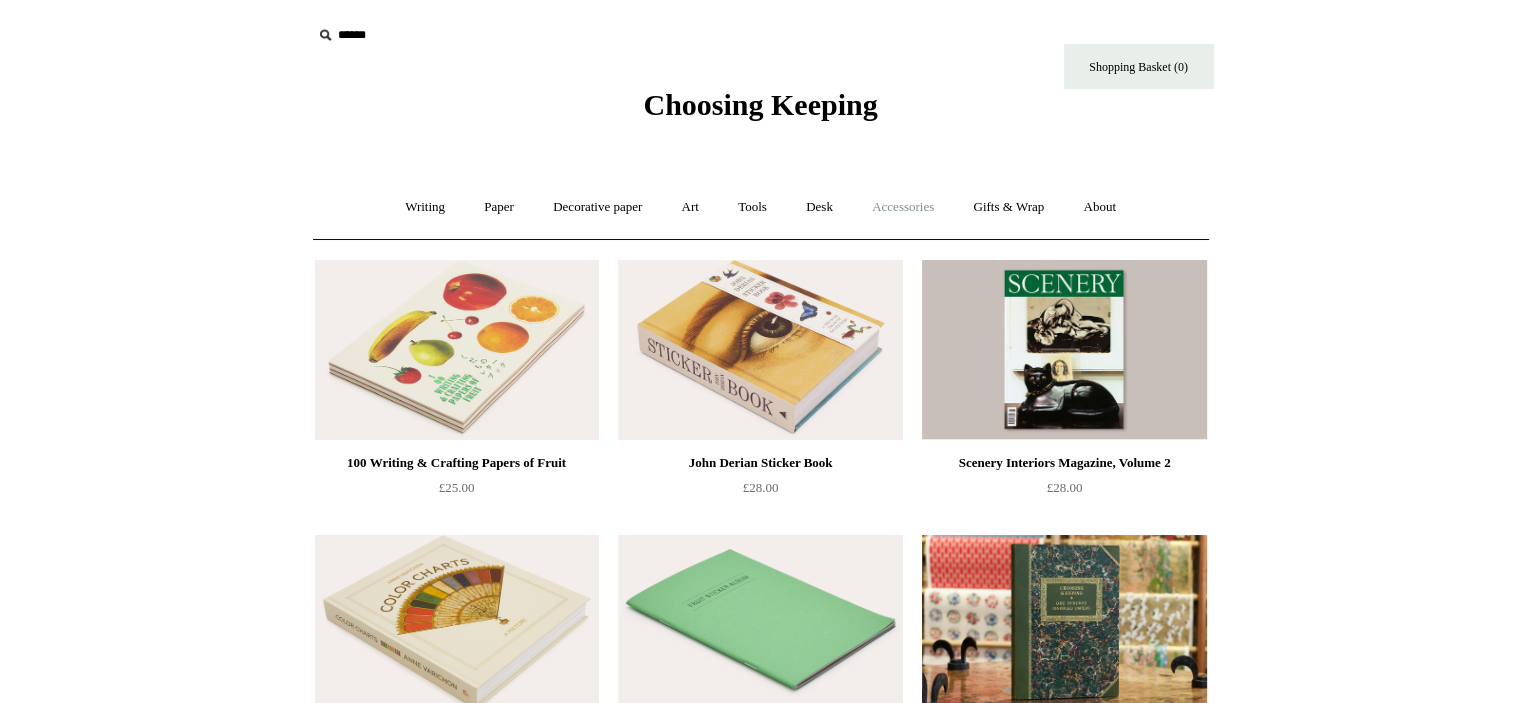 click on "Accessories +" at bounding box center (903, 207) 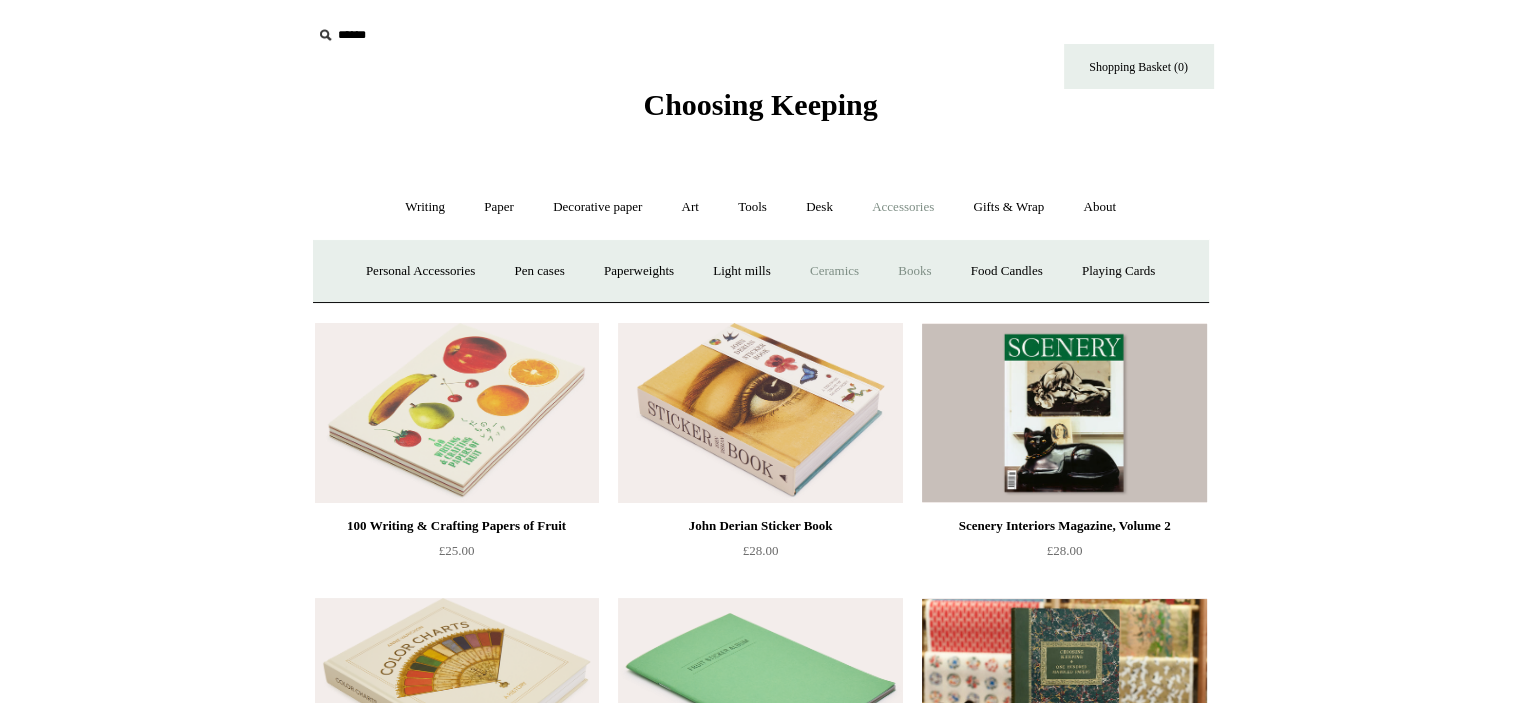 click on "Ceramics  +" at bounding box center [834, 271] 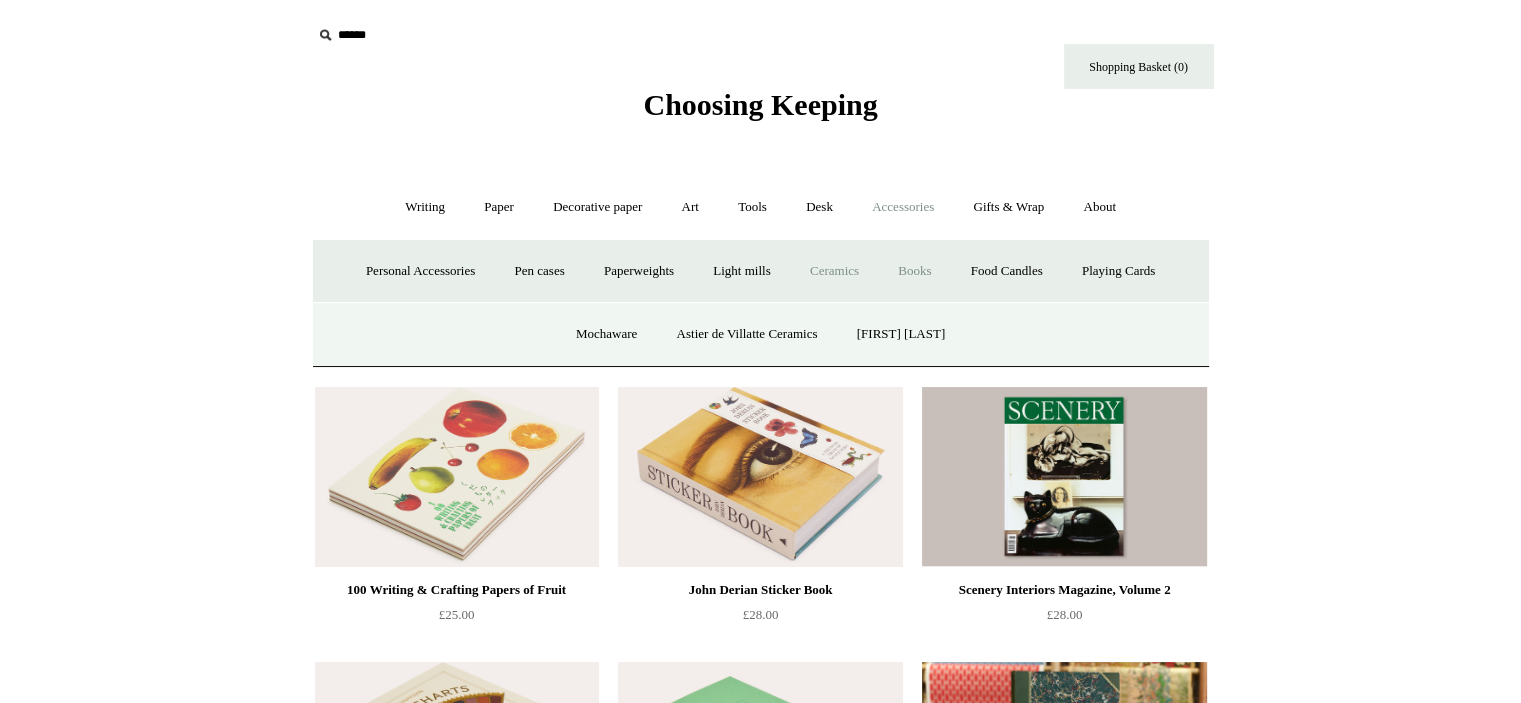click on "Ceramics  -" at bounding box center (834, 271) 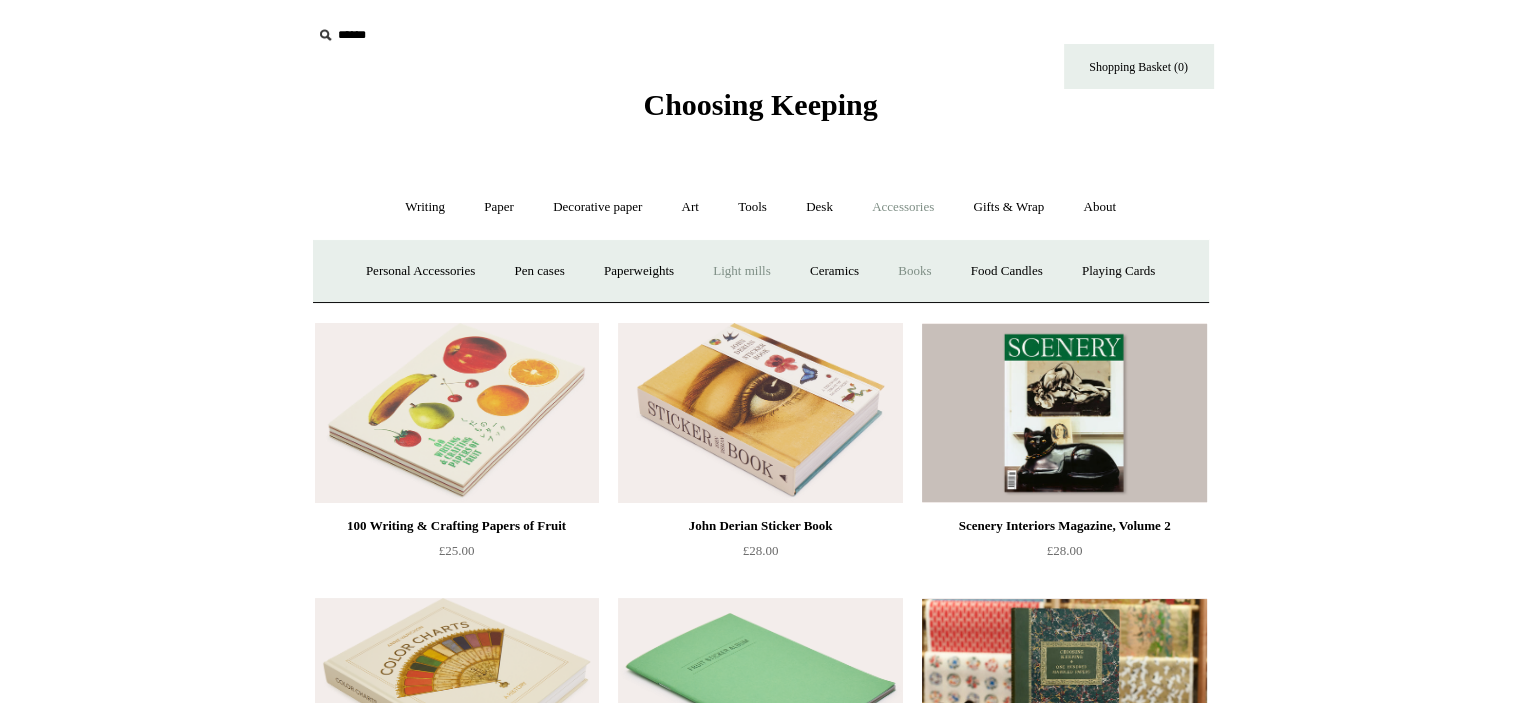 click on "Light mills" at bounding box center (741, 271) 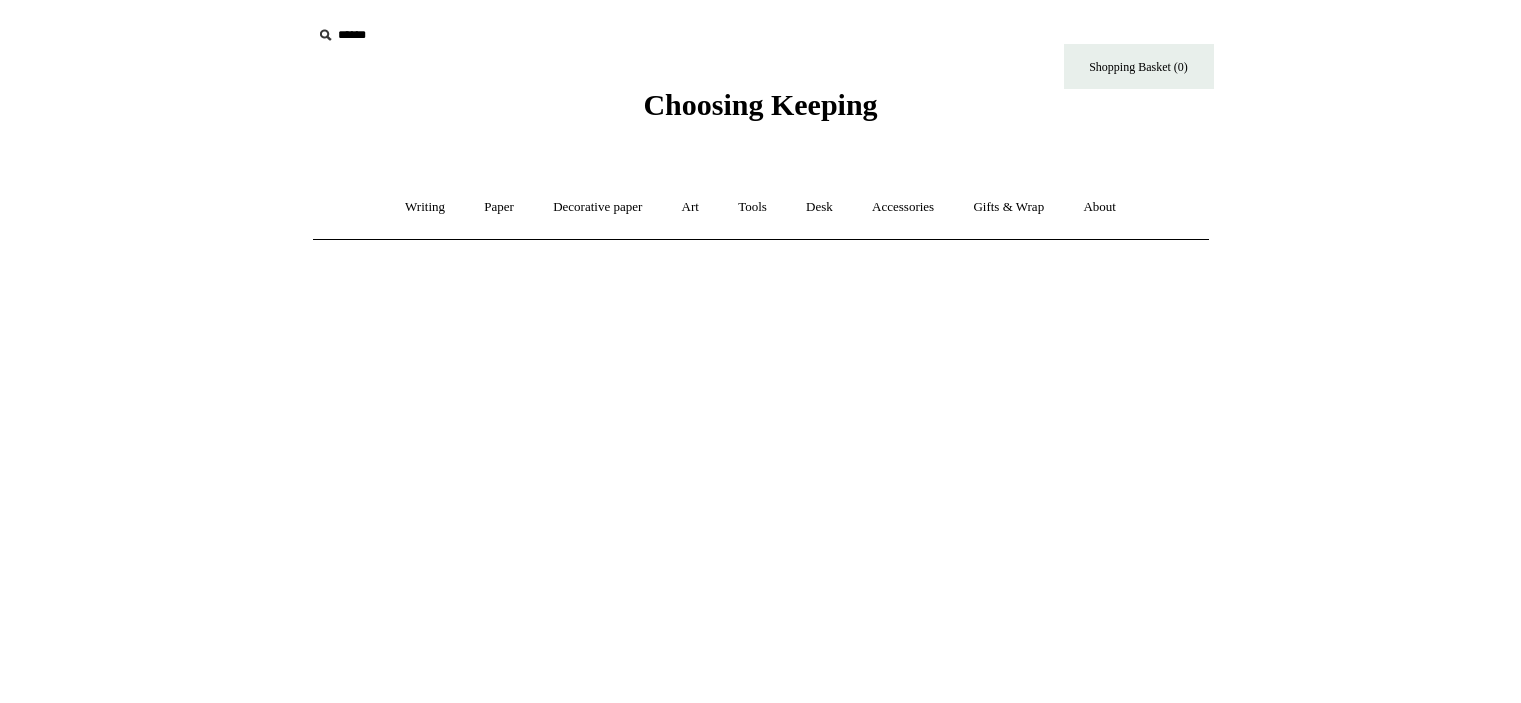 scroll, scrollTop: 0, scrollLeft: 0, axis: both 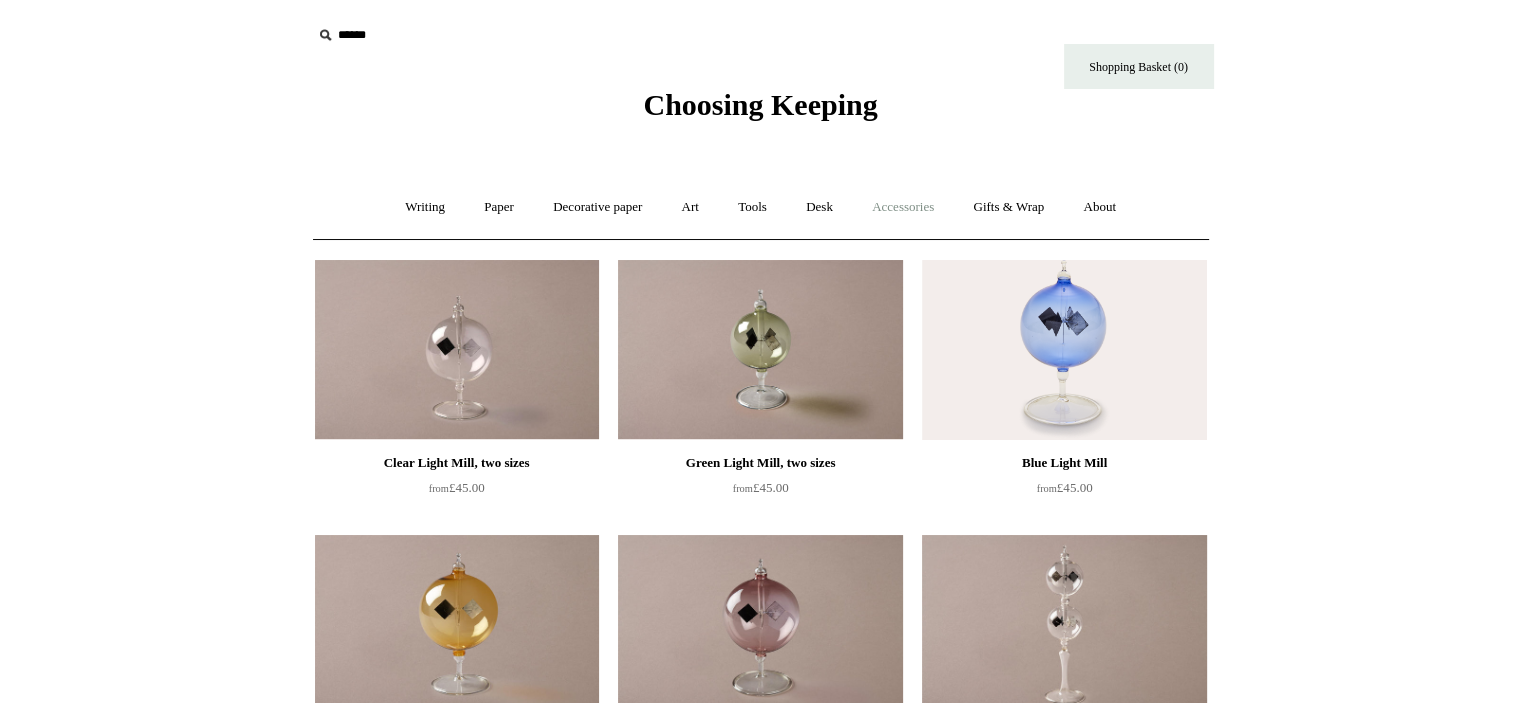 click on "Accessories +" at bounding box center (903, 207) 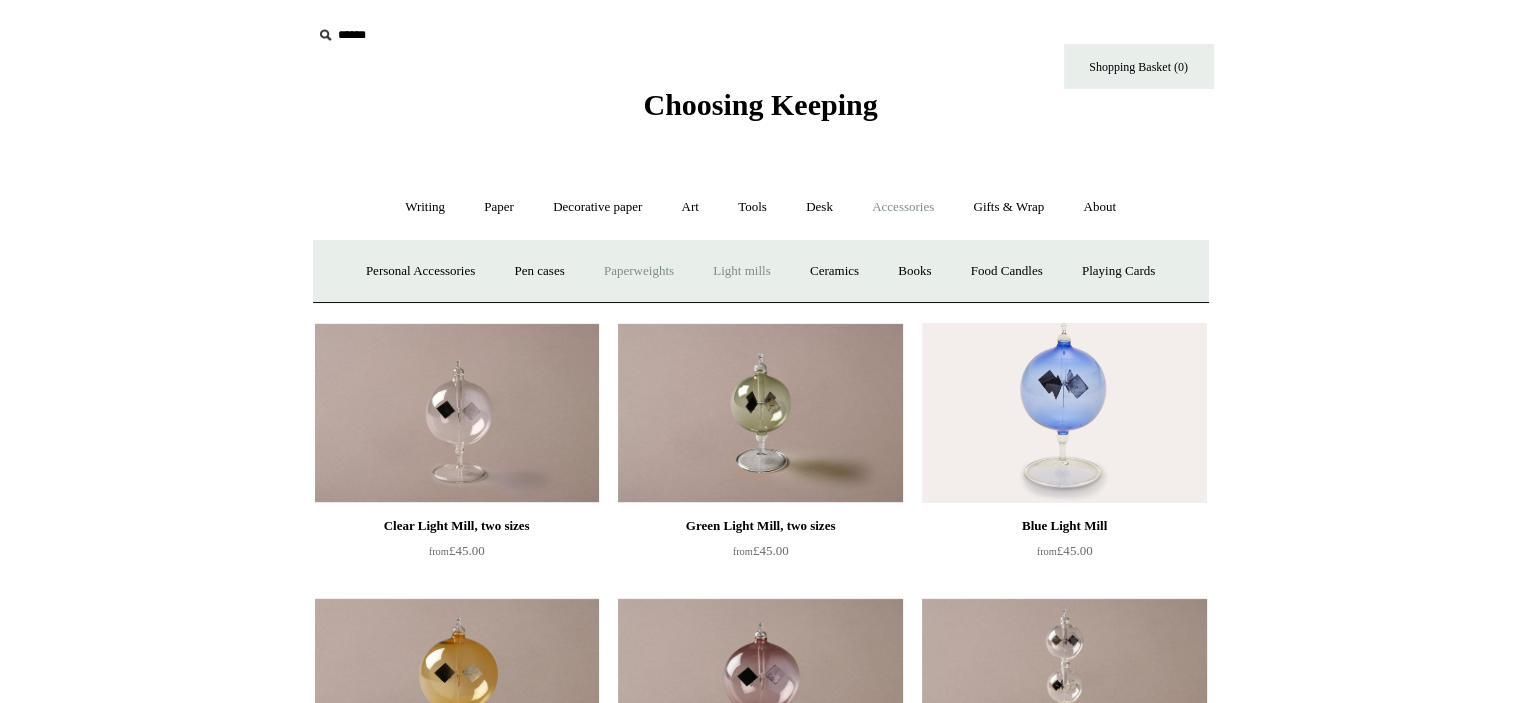click on "Paperweights +" at bounding box center [639, 271] 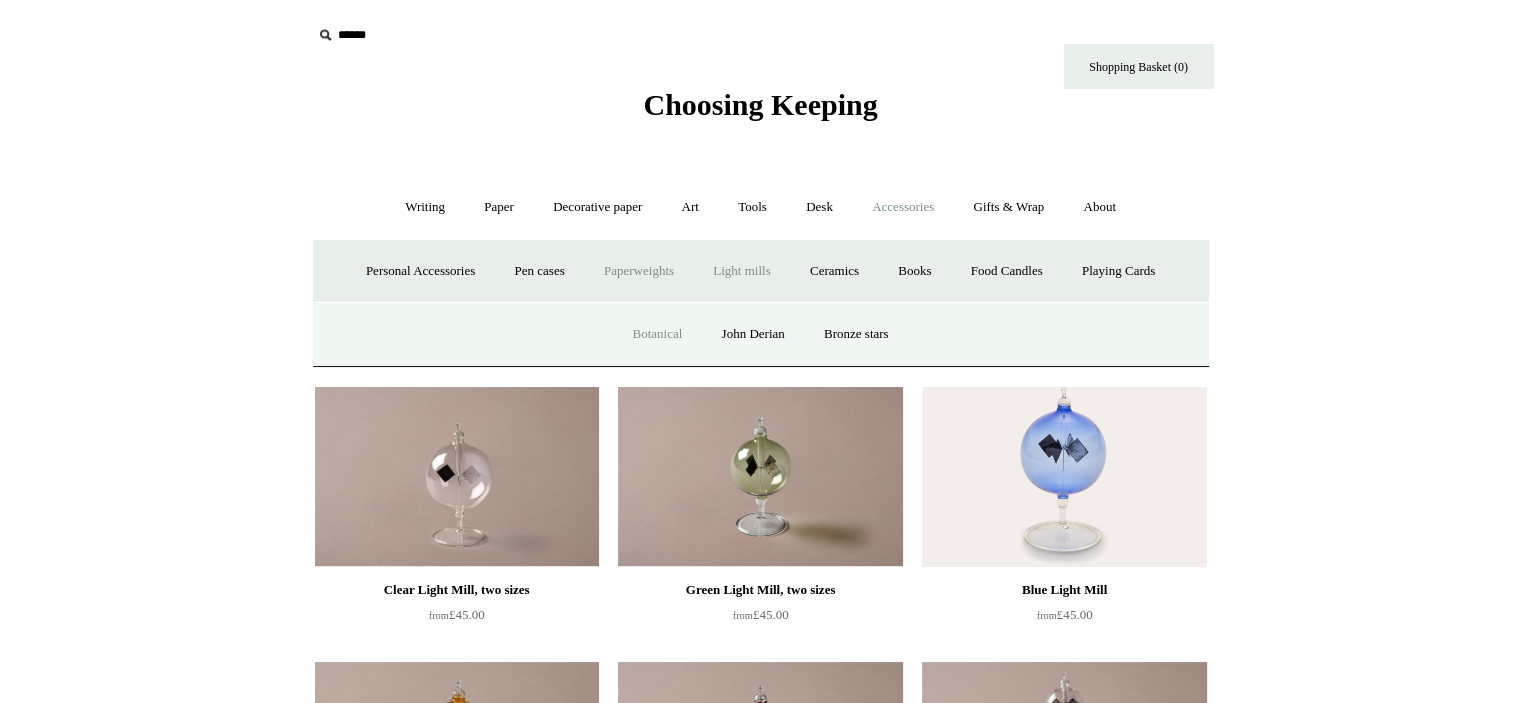 click on "Botanical" at bounding box center [657, 334] 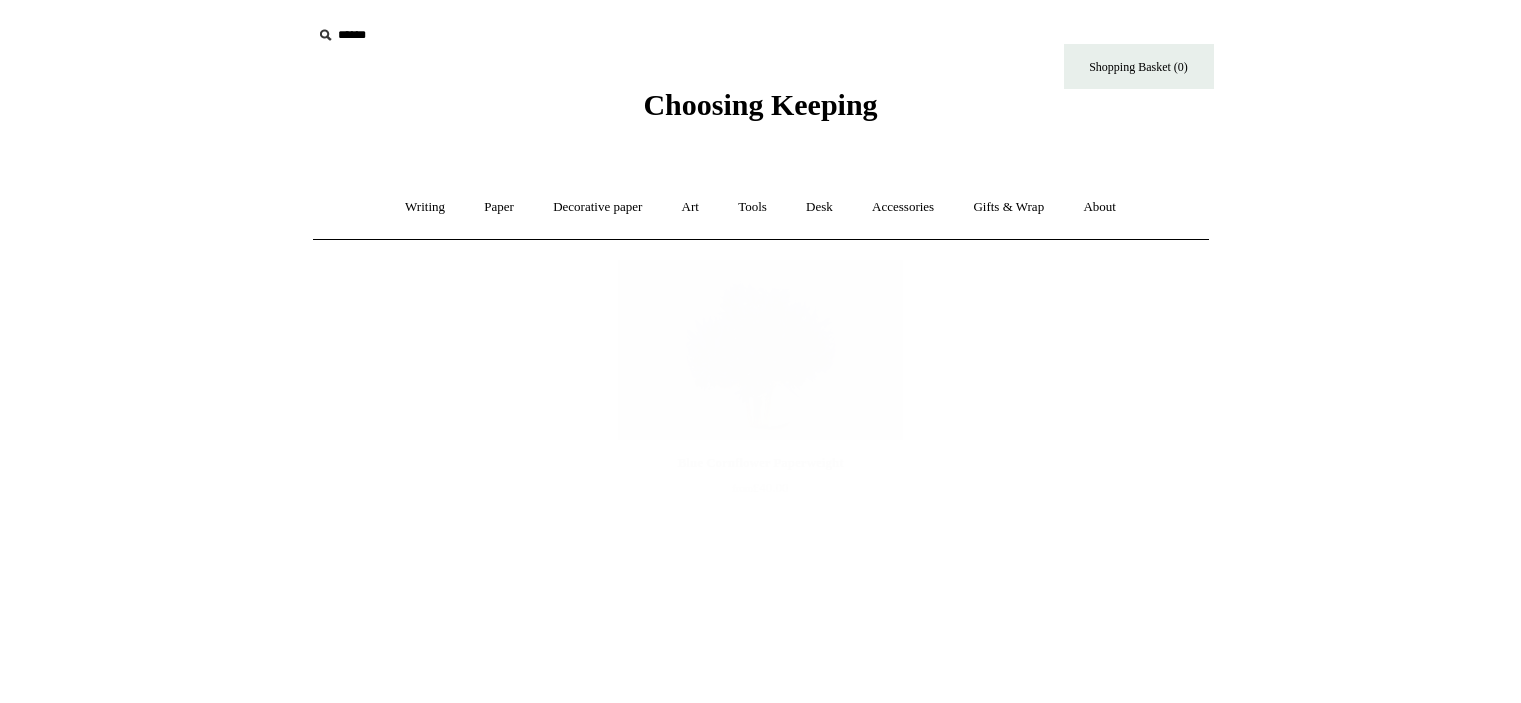 scroll, scrollTop: 0, scrollLeft: 0, axis: both 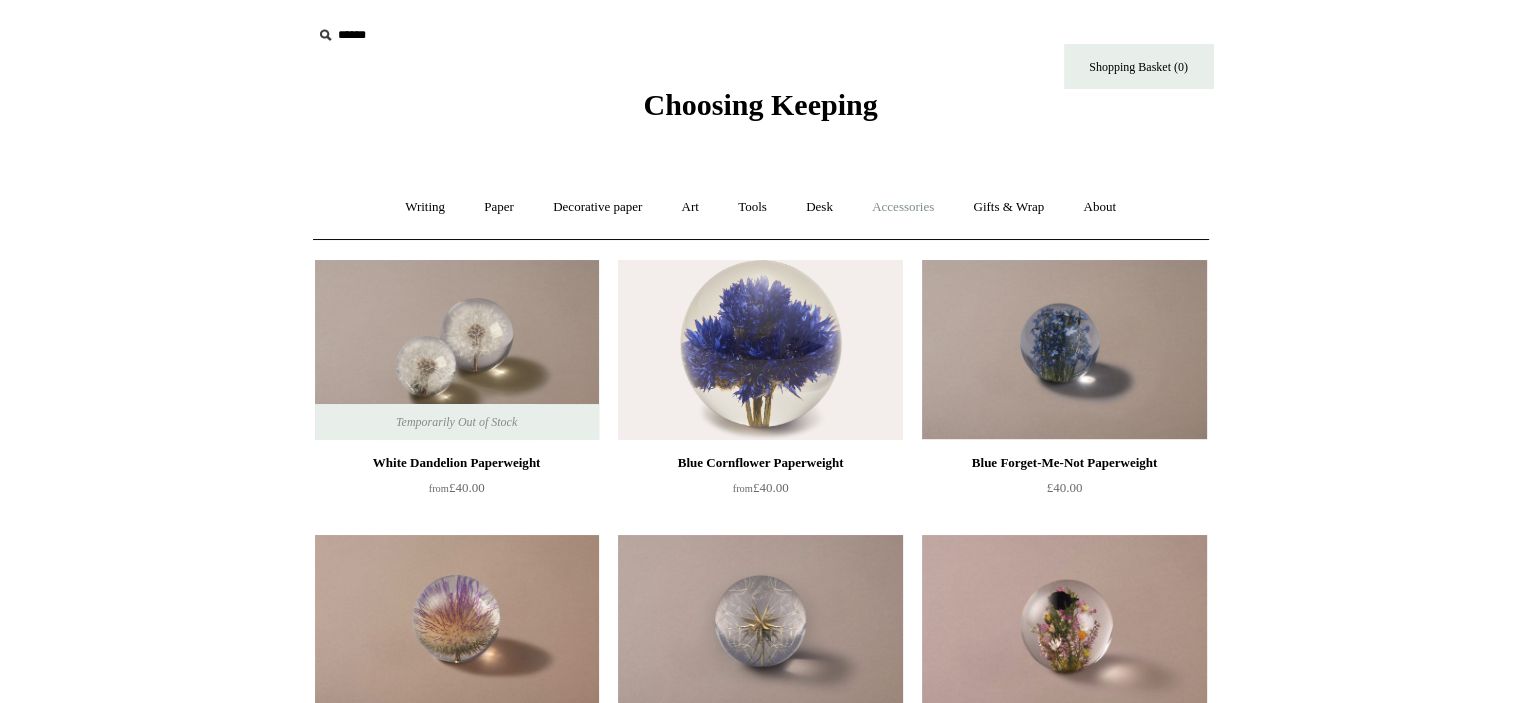 click on "Accessories +" at bounding box center [903, 207] 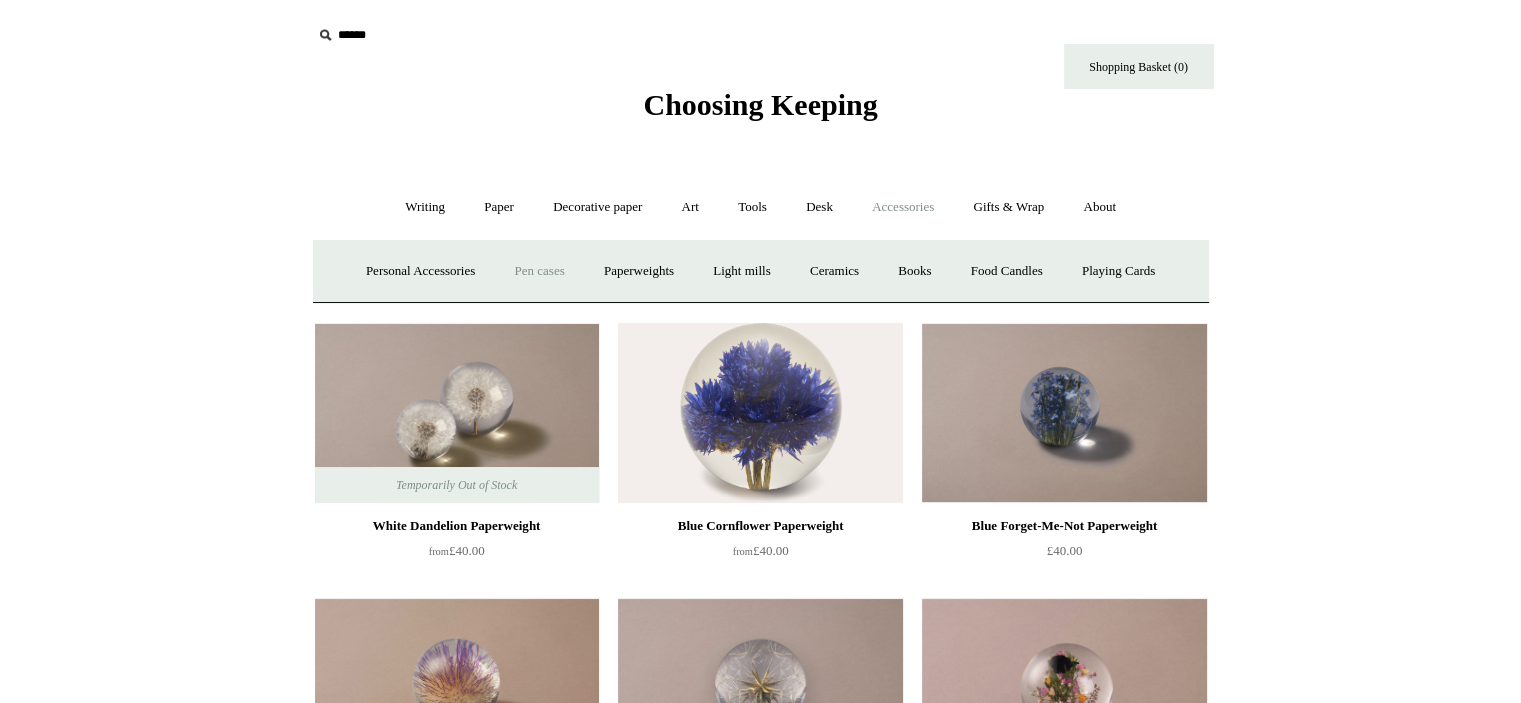 click on "Pen cases" at bounding box center (539, 271) 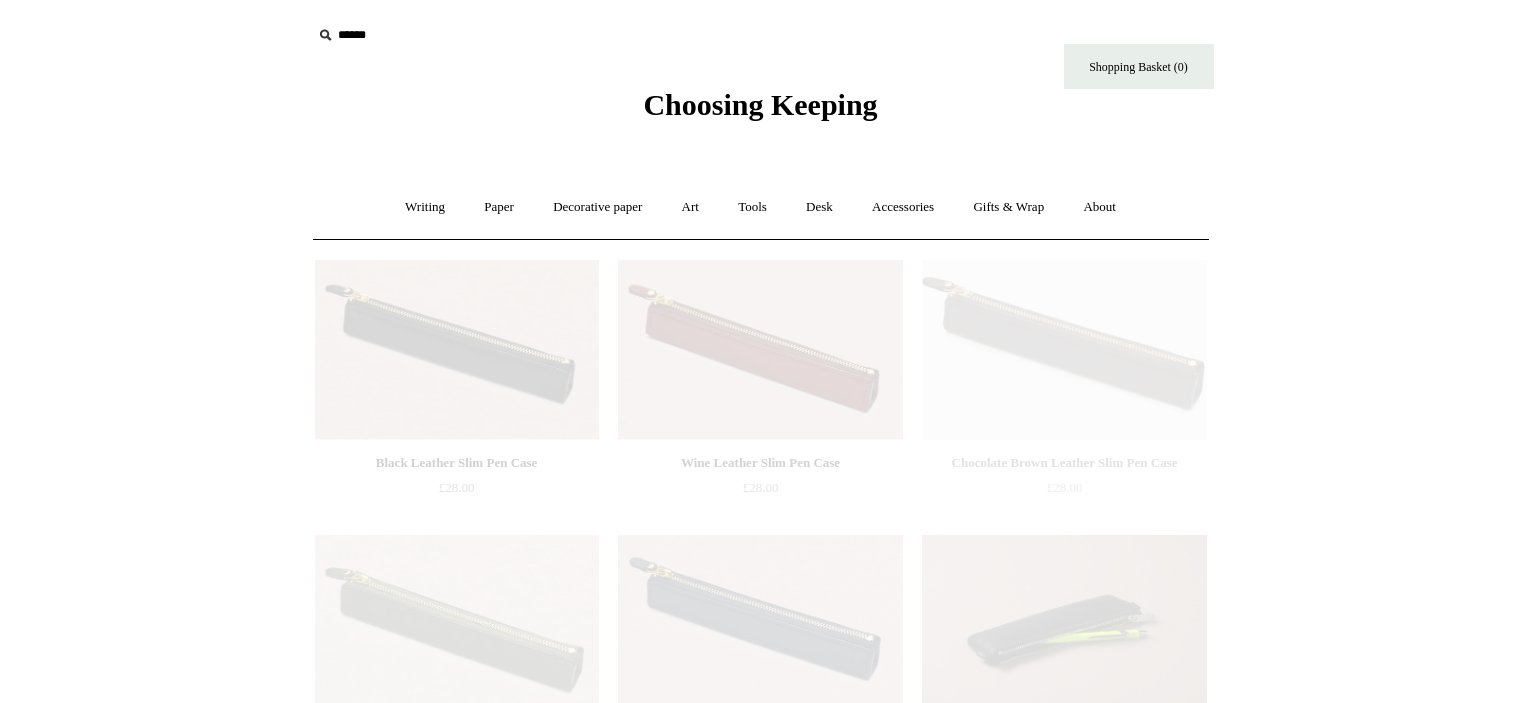 scroll, scrollTop: 0, scrollLeft: 0, axis: both 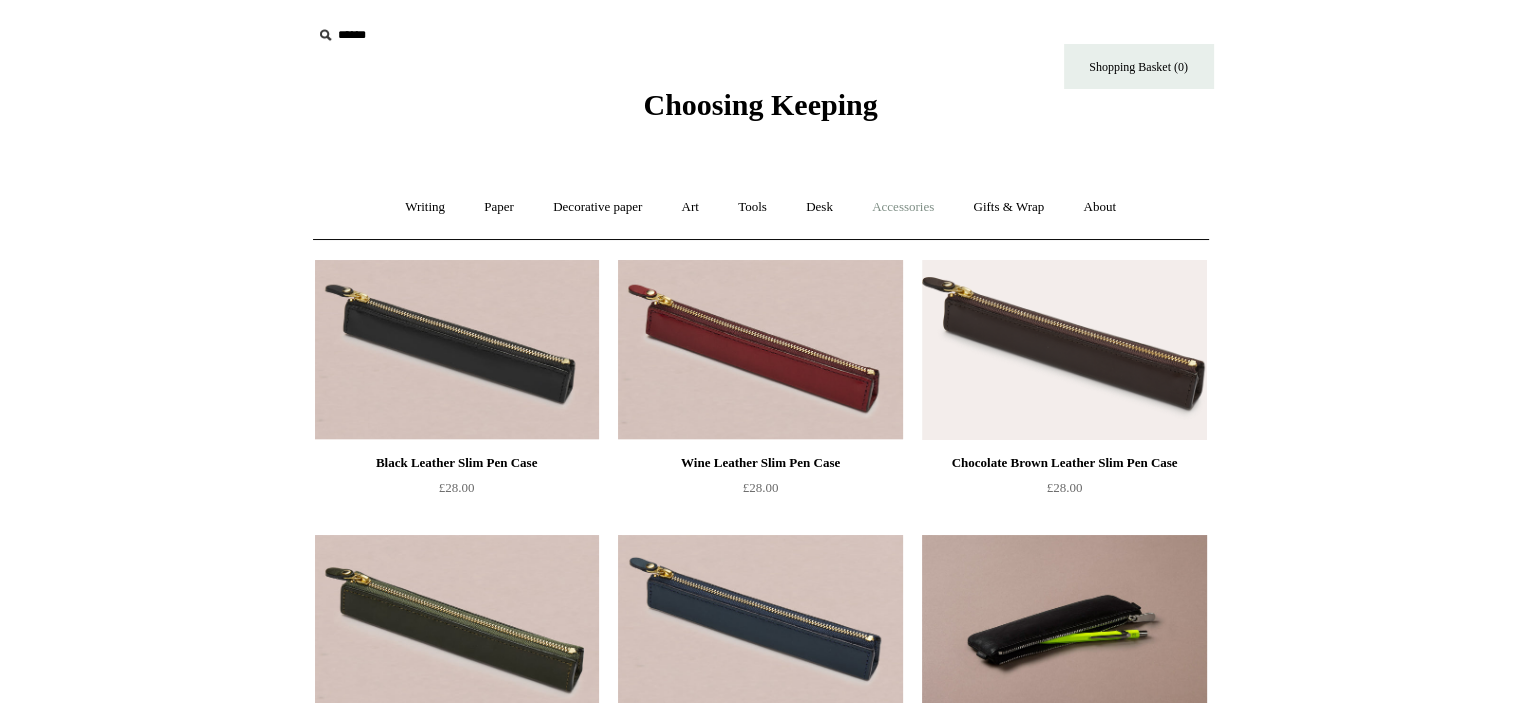 click on "Accessories +" at bounding box center [903, 207] 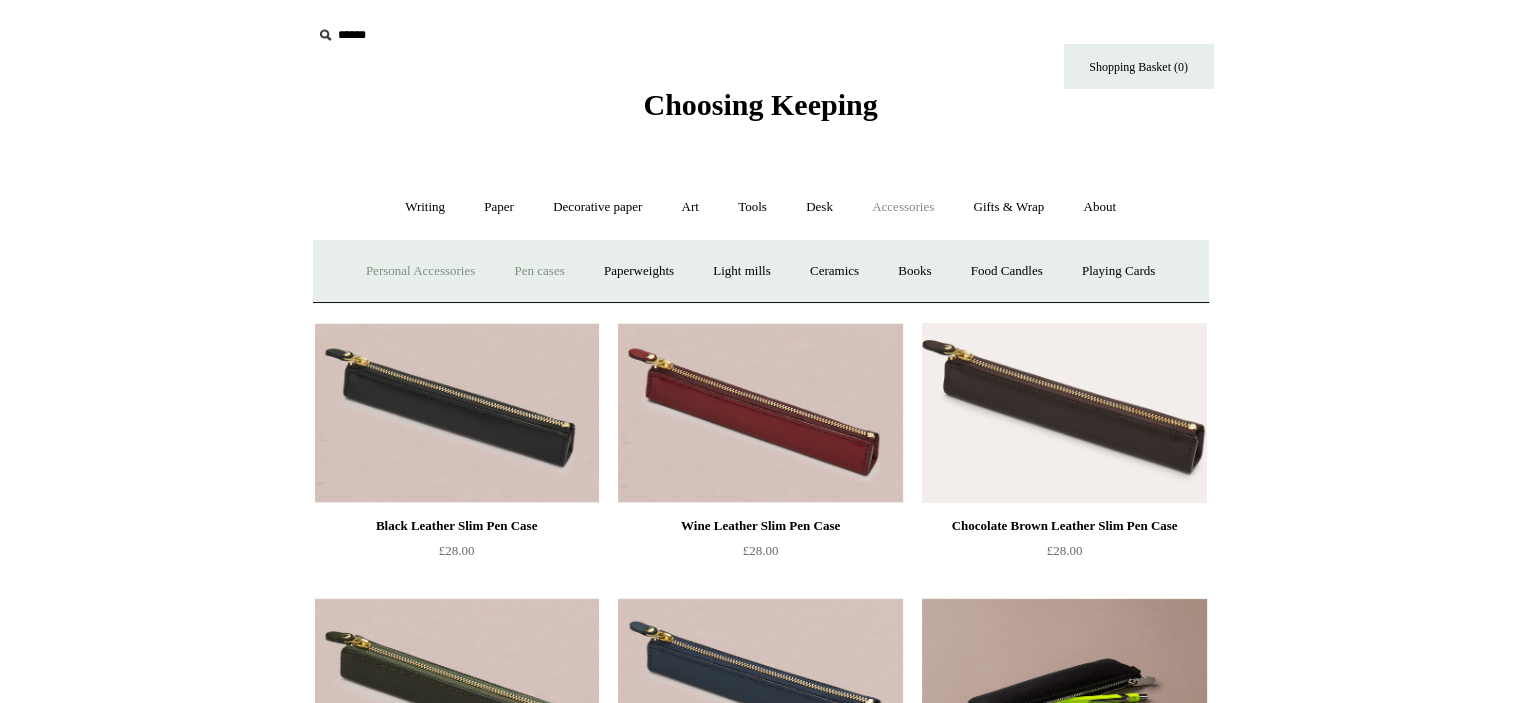 click on "Personal Accessories +" at bounding box center [420, 271] 